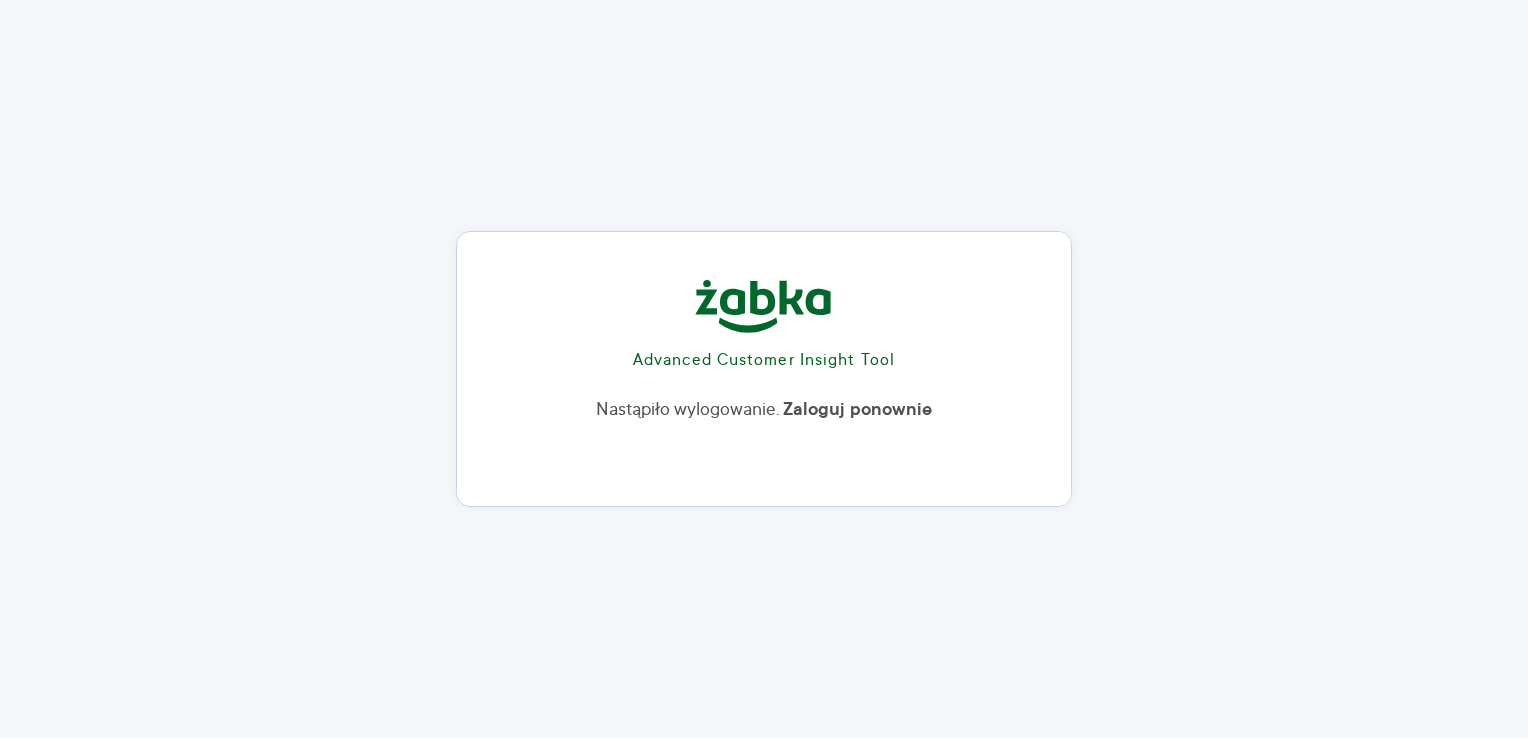 scroll, scrollTop: 0, scrollLeft: 0, axis: both 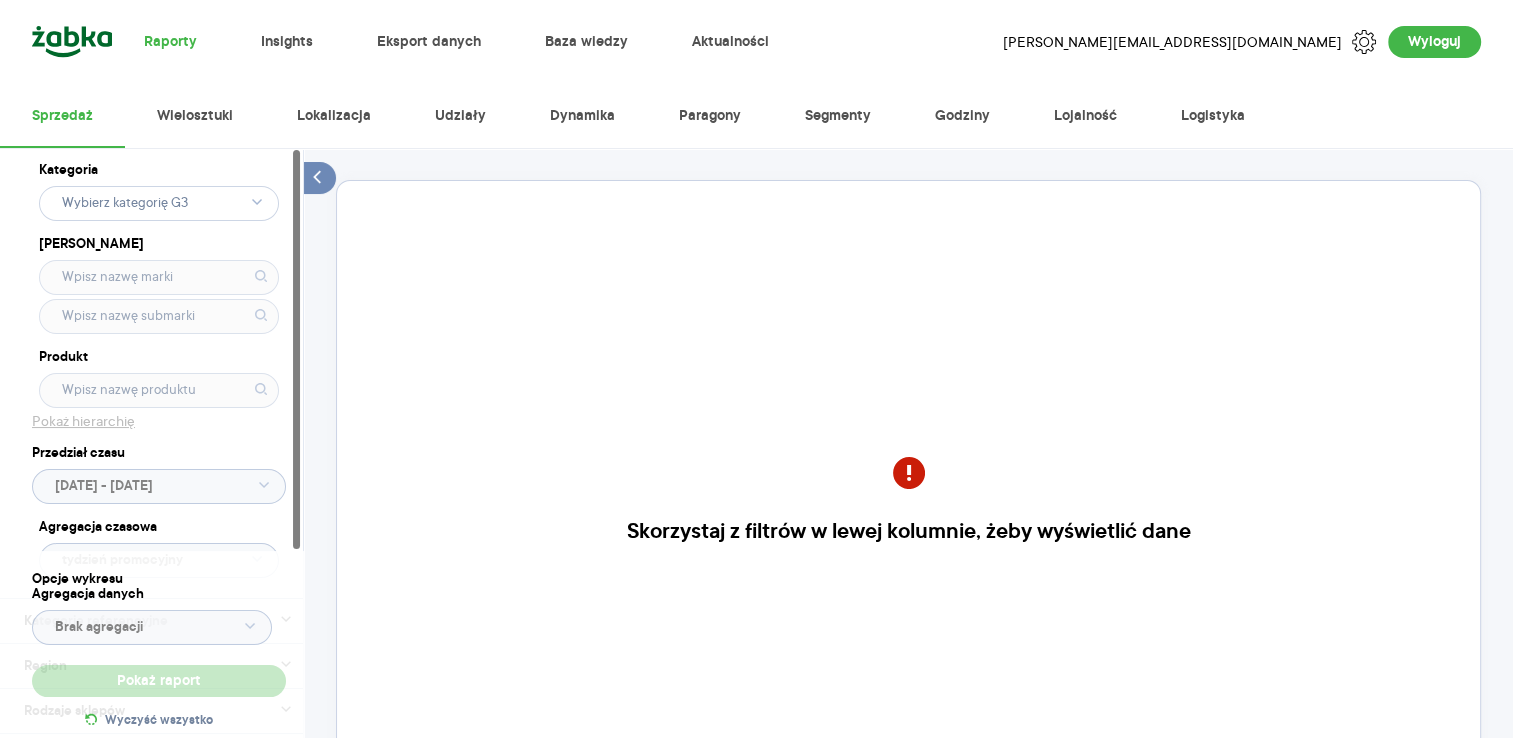 click 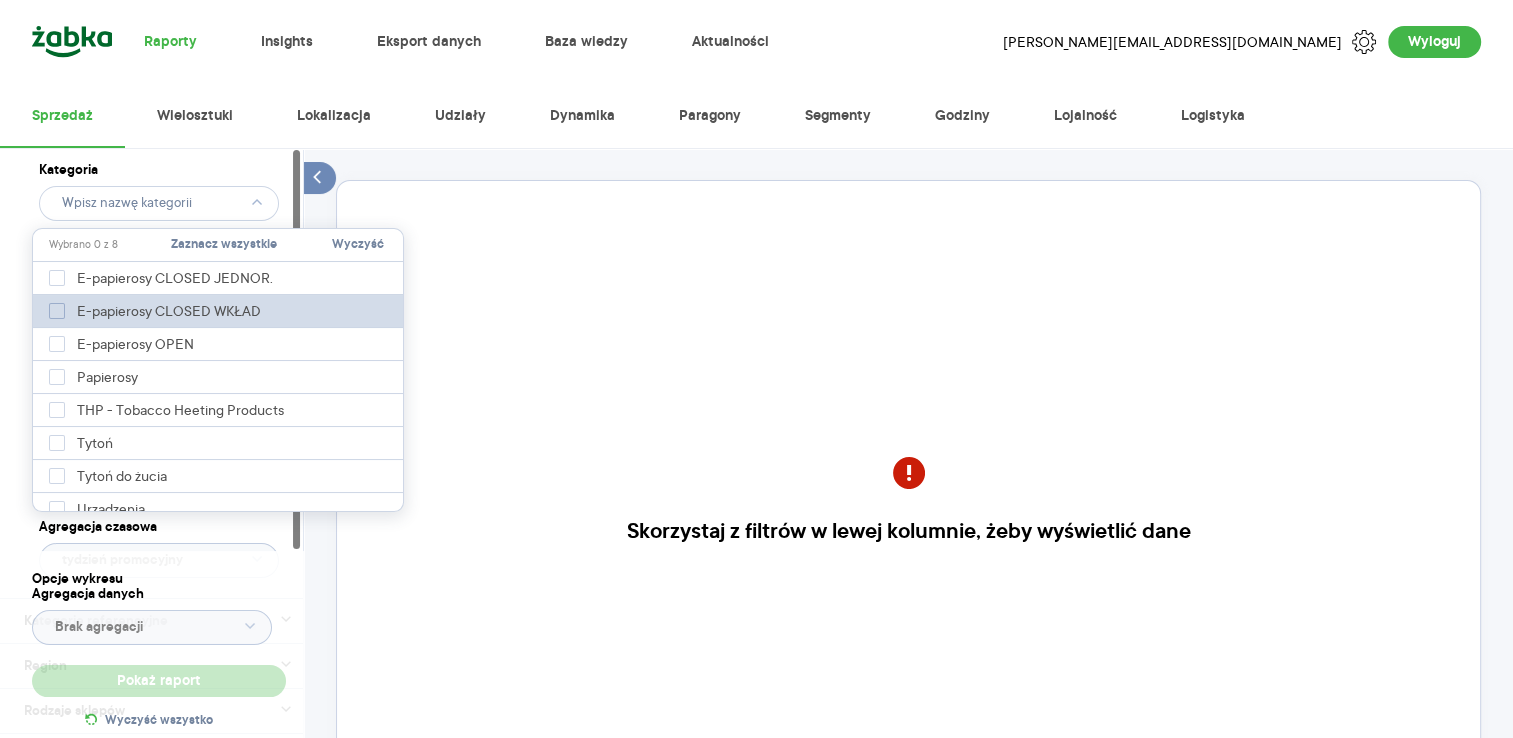 click on "E-papierosy CLOSED WKŁAD" at bounding box center (174, 311) 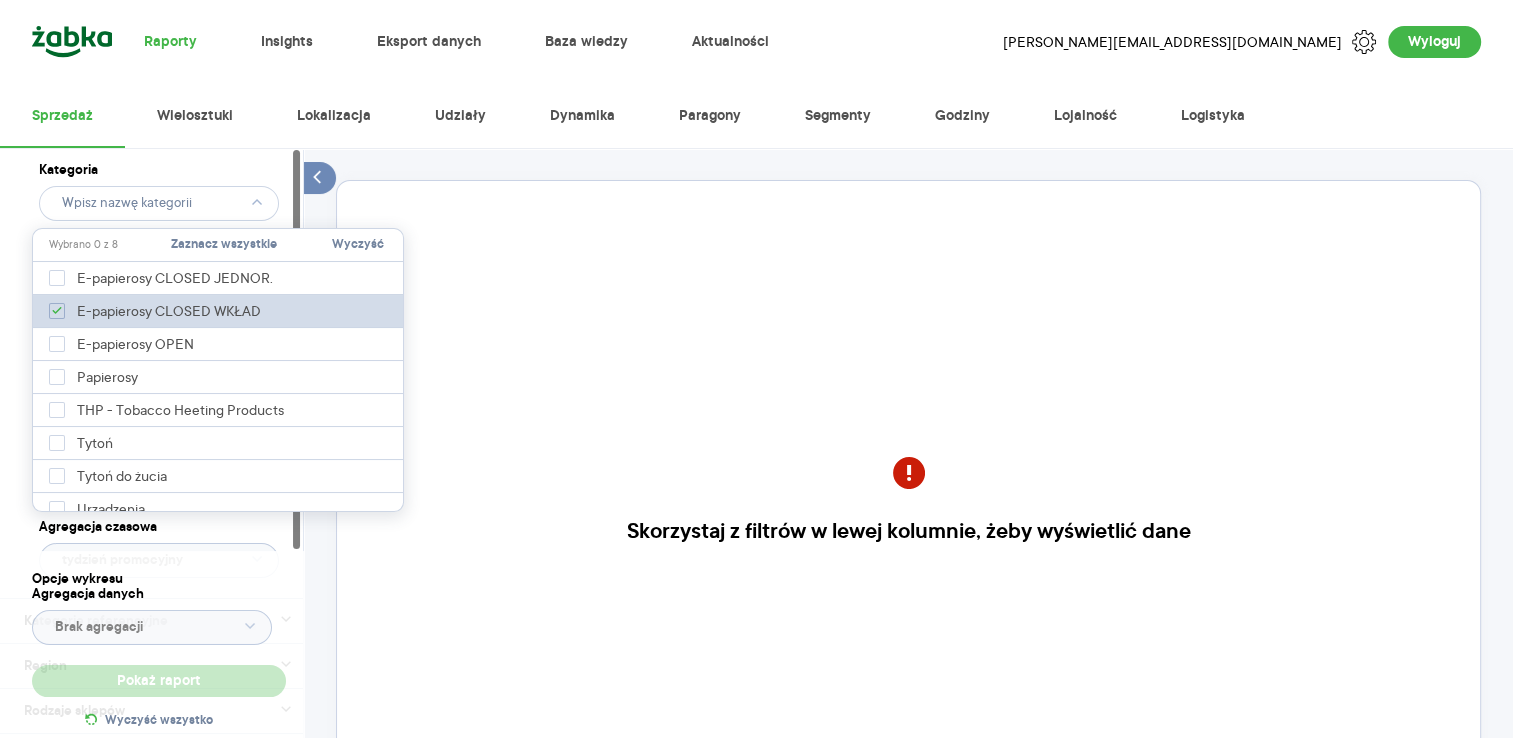 type on "Pobieranie" 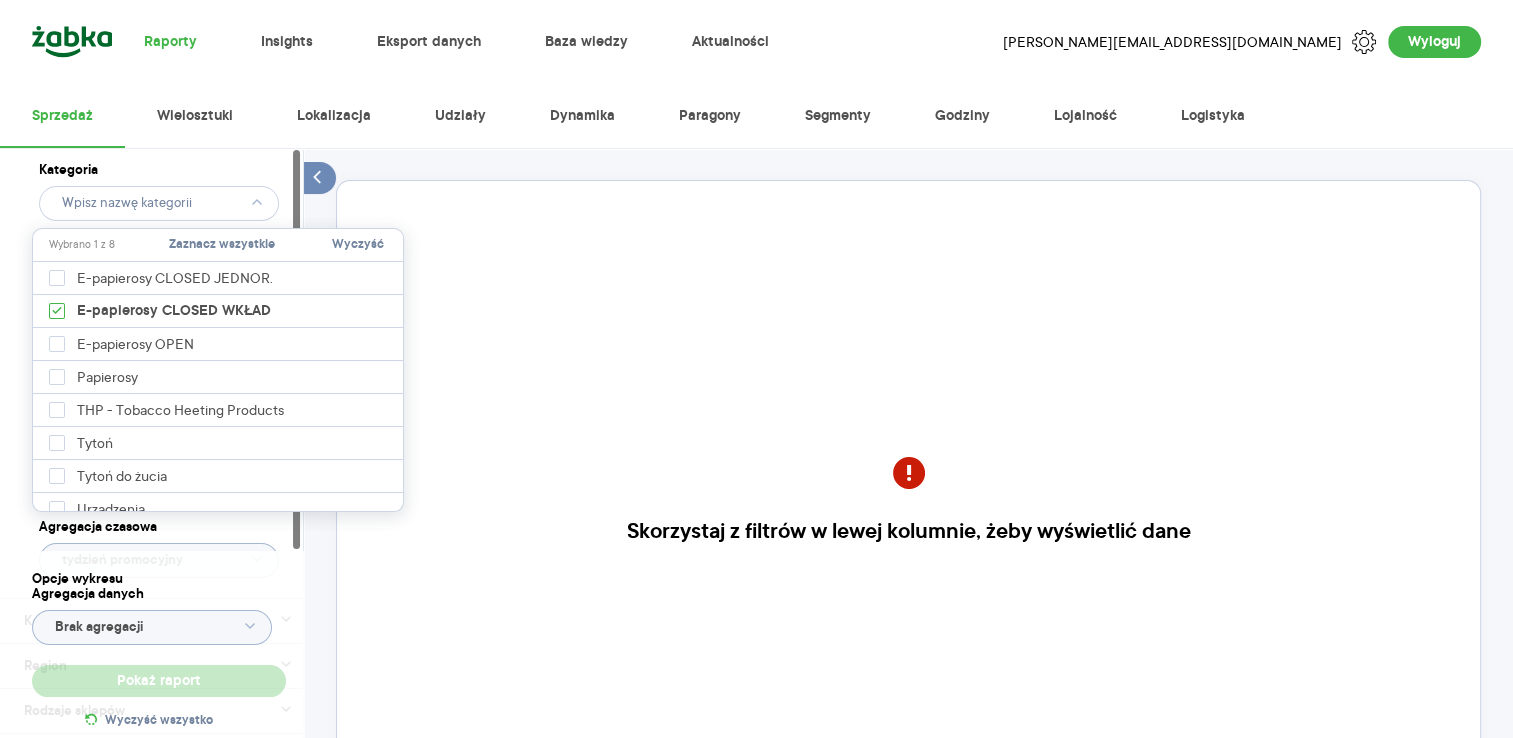type 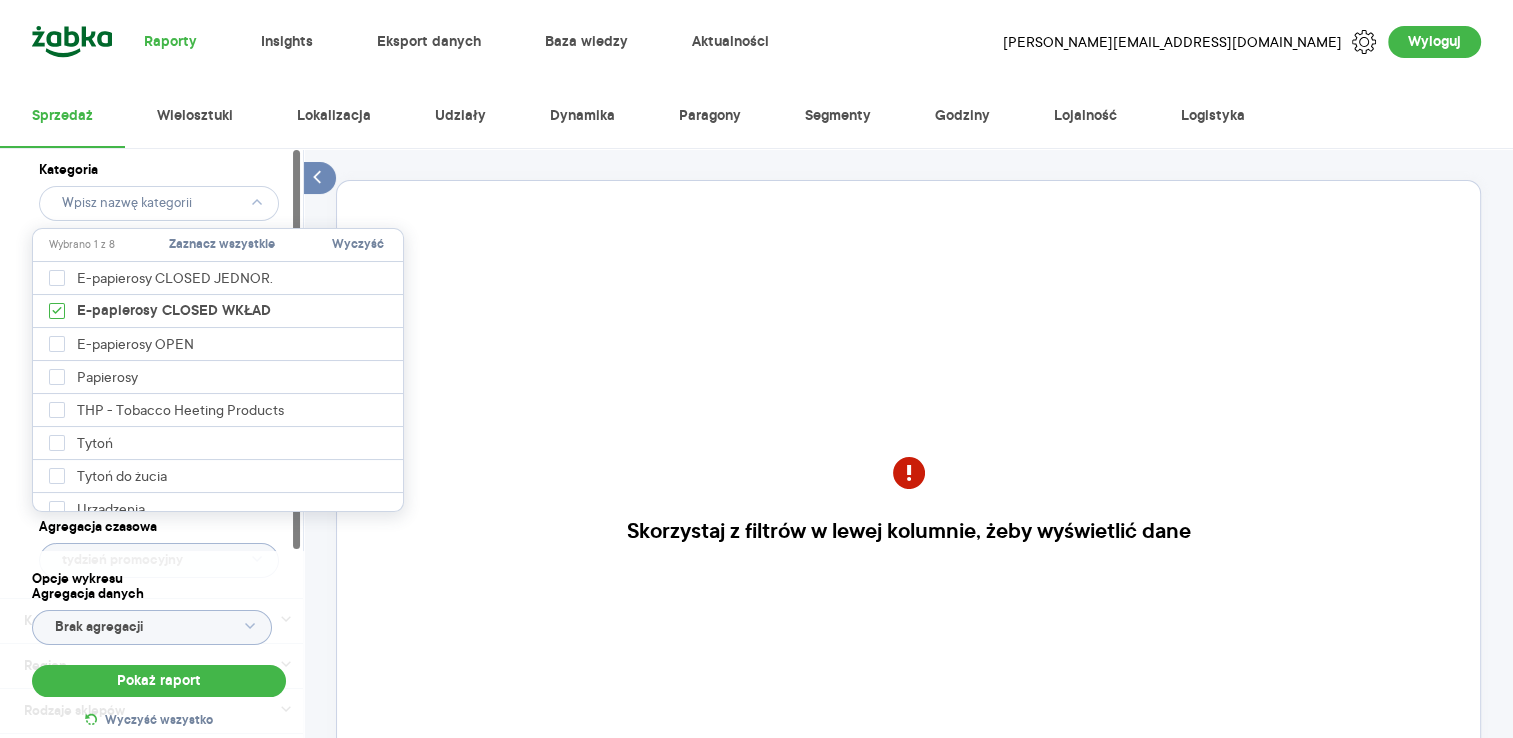 click on "Kategoria Marka Produkt Pokaż hierarchię Przedział czasu [DATE] - [DATE] Agregacja czasowa tydzień promocyjny" at bounding box center [159, 373] 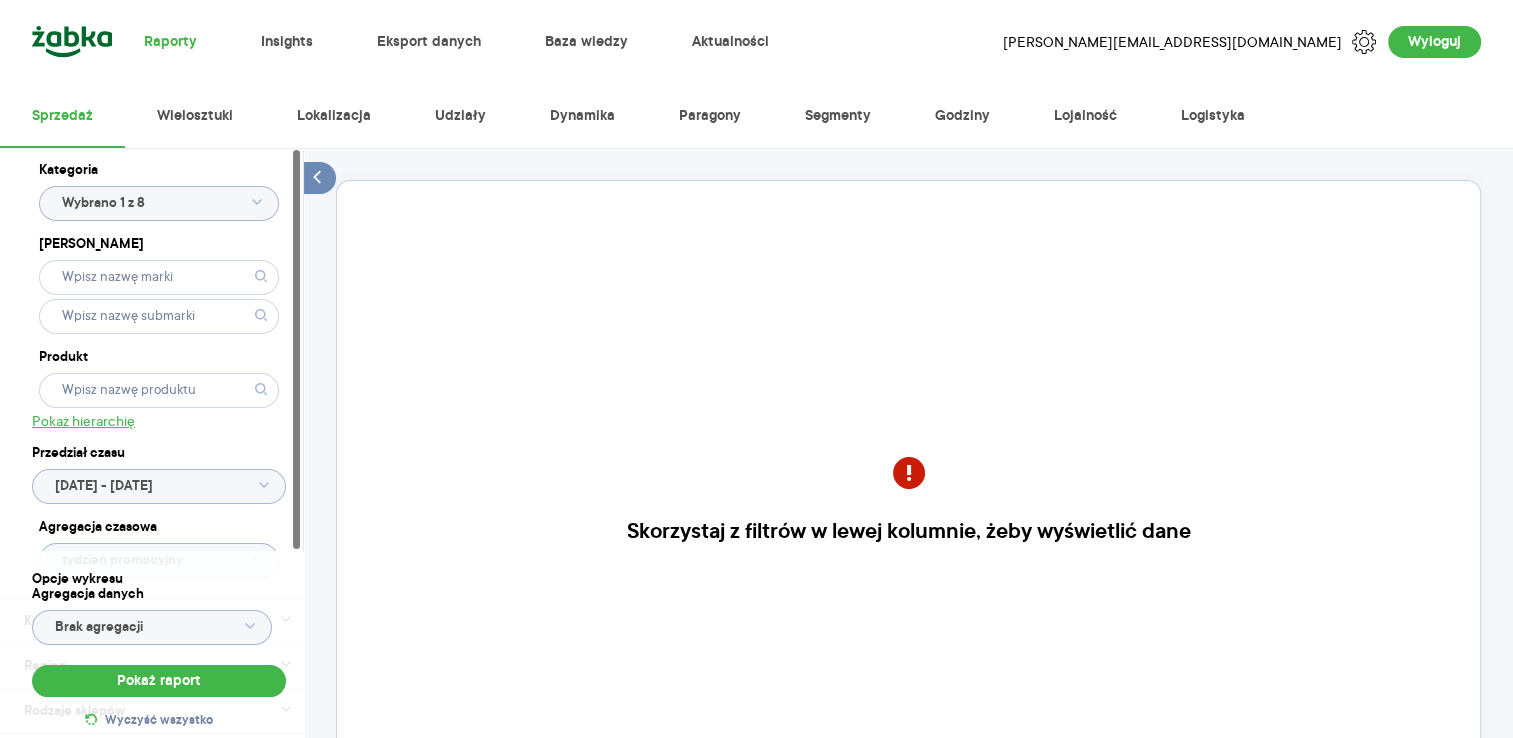 click on "Raporty Insights Eksport danych Baza wiedzy Aktualności [EMAIL_ADDRESS][DOMAIN_NAME] Wyloguj Sprzedaż Wielosztuki Lokalizacja Udziały Dynamika Paragony Segmenty Godziny Lojalność Logistyka Kategoria Wybrano 1 z 8 Marka Produkt Pokaż hierarchię Przedział czasu [DATE] - [DATE] Agregacja czasowa tydzień promocyjny Kategorie referencyjne Region Rodzaje sklepów Rodzaje transakcji Wszystkie Like For Like Uwzględnij LFL Opcje wykresu Agregacja danych Brak agregacji Pokaż raport Wyczyść wszystko Skorzystaj z filtrów w lewej kolumnie, żeby wyświetlić dane Masz pytania dot. działania portalu? Napisz do nas na  [EMAIL_ADDRESS][PERSON_NAME][DOMAIN_NAME]" at bounding box center (756, 369) 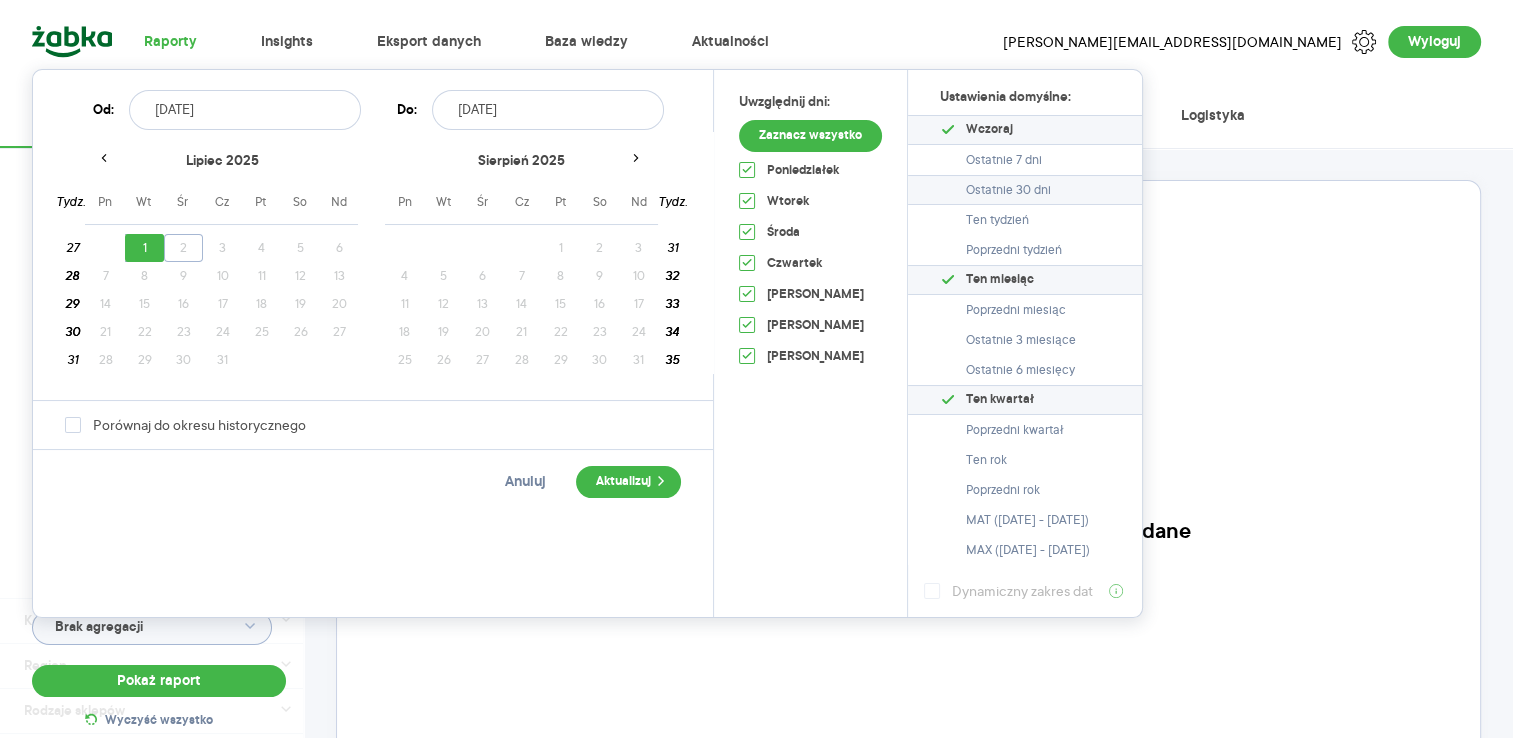 click on "Ostatnie 30 dni" at bounding box center (1025, 190) 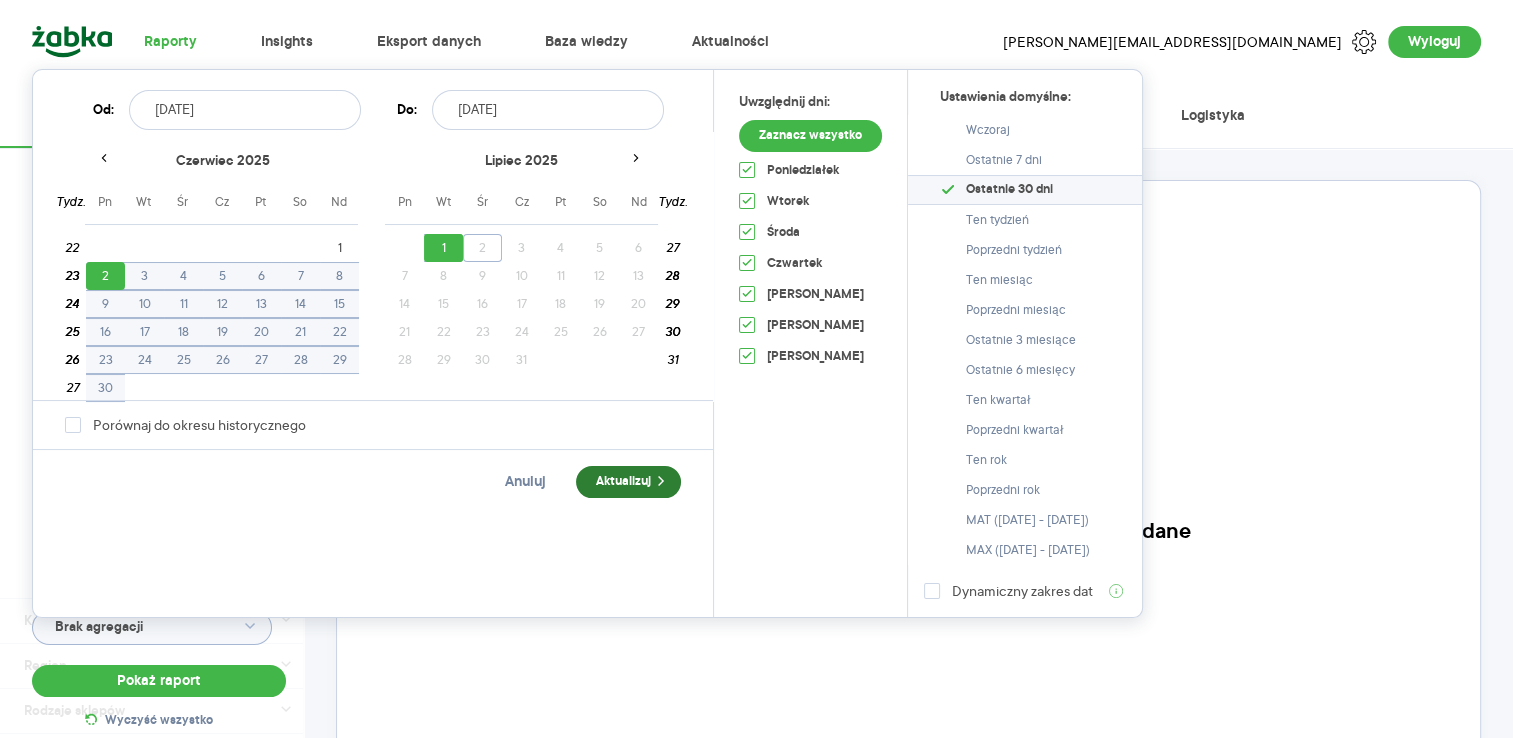 click on "Aktualizuj" at bounding box center (628, 482) 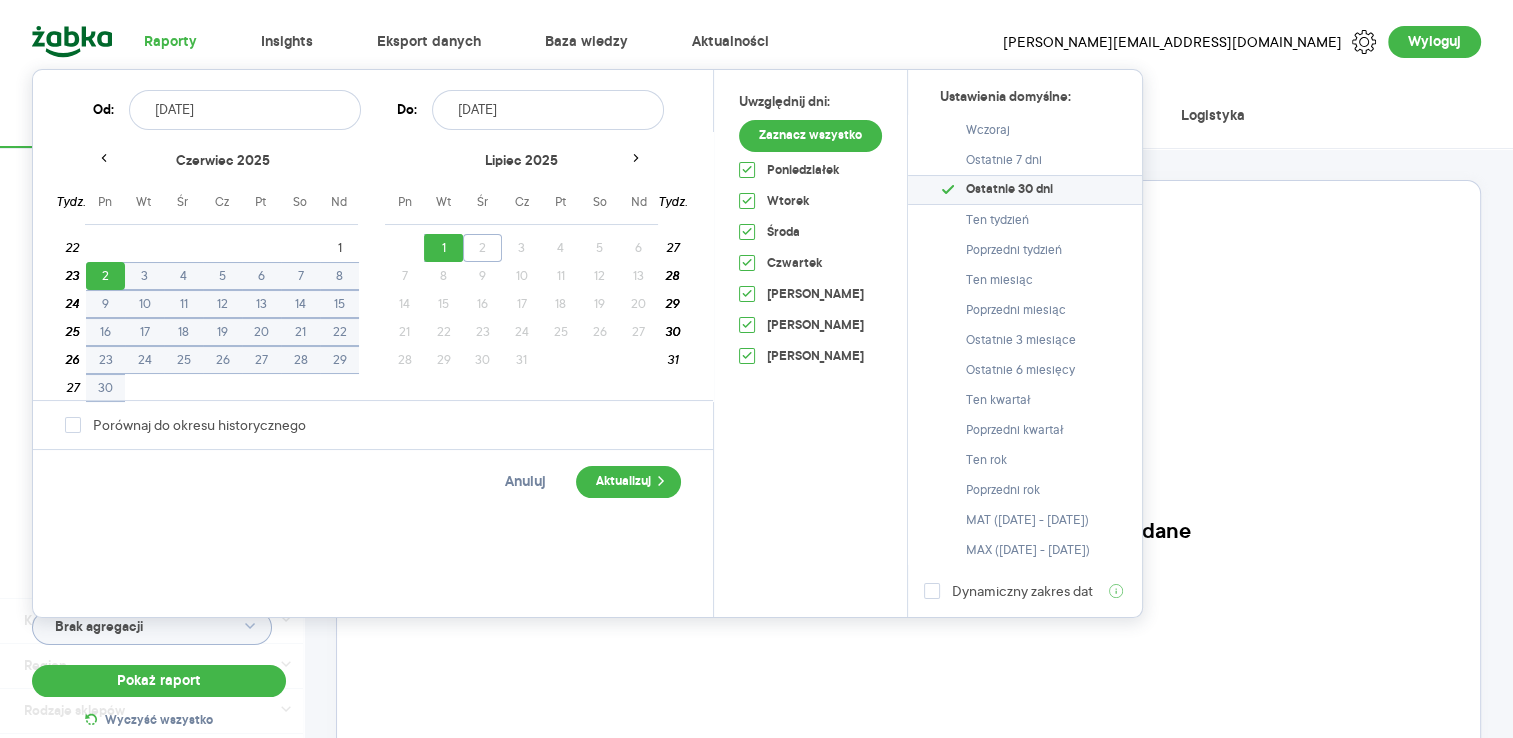 click on "Raporty Insights Eksport danych Baza wiedzy Aktualności [EMAIL_ADDRESS][DOMAIN_NAME] Wyloguj Sprzedaż Wielosztuki Lokalizacja Udziały Dynamika Paragony Segmenty Godziny Lojalność Logistyka Kategoria Wybrano 1 z 8 Marka Produkt Pokaż hierarchię Przedział czasu [DATE] - [DATE] Agregacja czasowa tydzień promocyjny Kategorie referencyjne Region Rodzaje sklepów Rodzaje transakcji Wszystkie Like For Like Uwzględnij LFL Opcje wykresu Agregacja danych Brak agregacji Pokaż raport Wyczyść wszystko Skorzystaj z filtrów w lewej kolumnie, żeby wyświetlić dane Masz pytania dot. działania portalu? Napisz do nas na  [EMAIL_ADDRESS][PERSON_NAME][DOMAIN_NAME]
[DATE] Navigate forward to interact with the calendar and select a date. Press the question mark key to get the keyboard shortcuts for changing dates. Pn [PERSON_NAME] Cz Pt So Nd Pn [PERSON_NAME] Cz Pt So Nd maj 2025 1 2 3 18 4 19 5 6 7 8 9 10 19 11 20 12 13 14 15 16 17 20 18 21 19 20 21 22 23 24 21 25 22 26 27 28 29 30 31 czerwiec 2025 22 1 23 2 3 4 5 6 7 23 8 24 9 10 11 12 13 14" at bounding box center (756, 369) 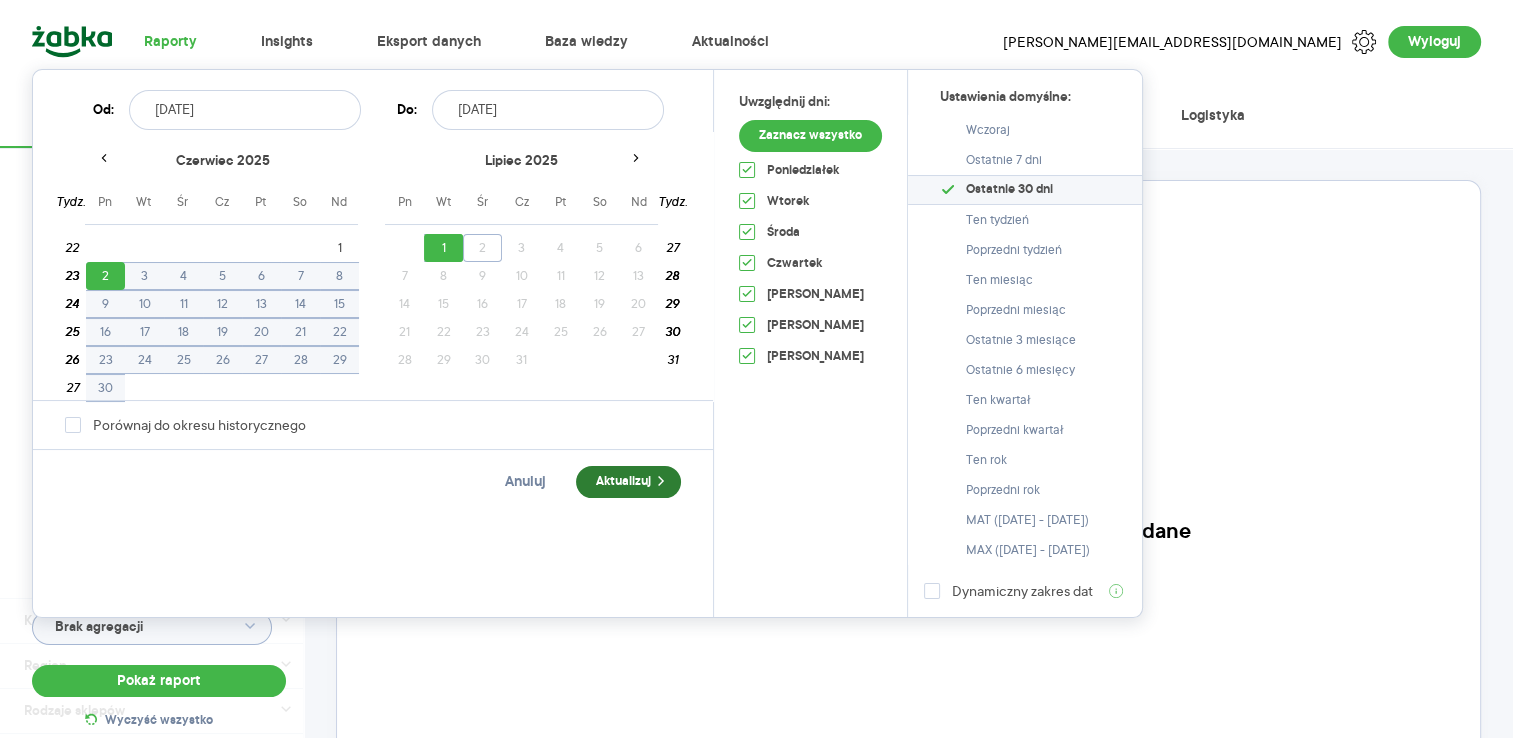 click on "Aktualizuj" at bounding box center (628, 482) 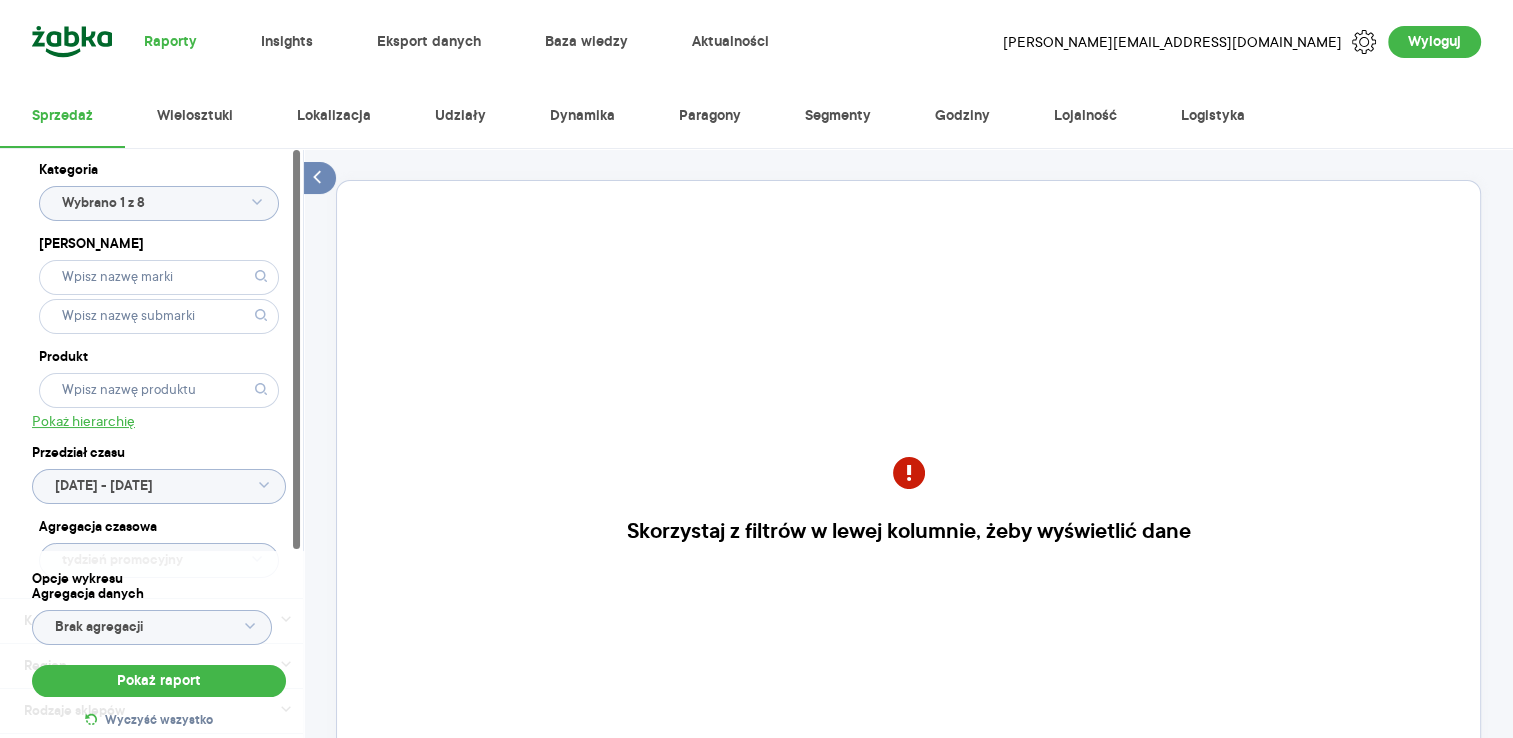 click on "Brak agregacji" 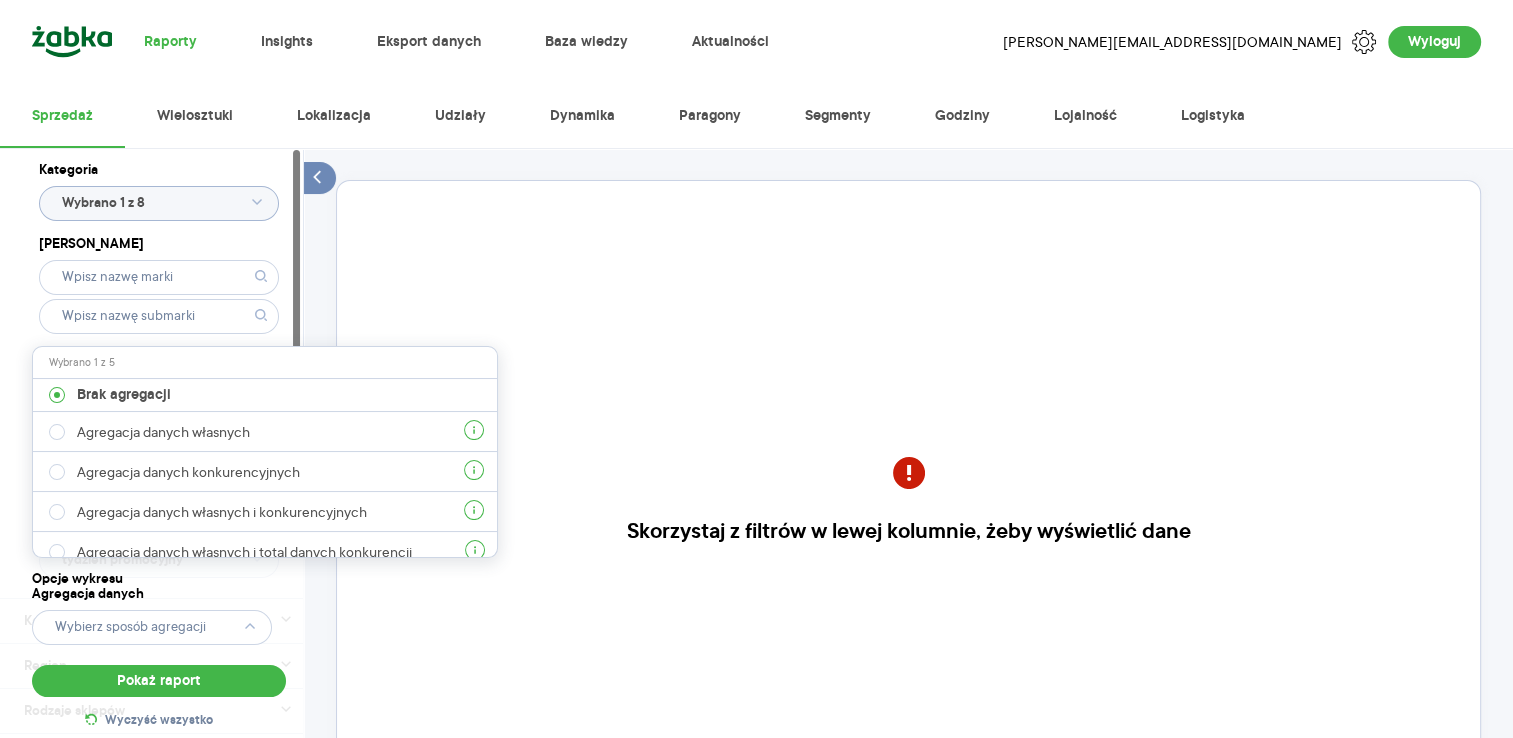 click on "Opcje wykresu Agregacja danych Pokaż raport Wyczyść wszystko" at bounding box center [159, 652] 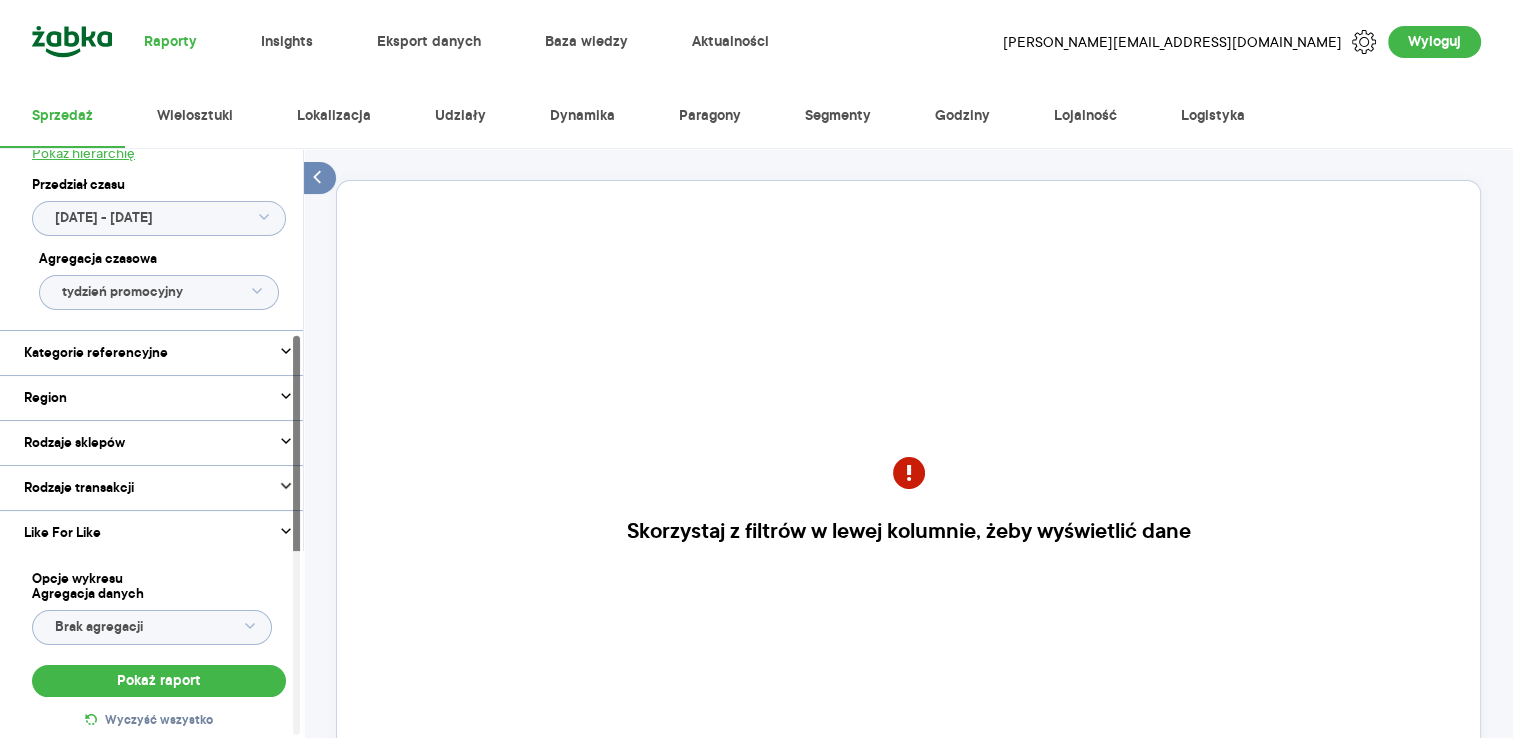 scroll, scrollTop: 280, scrollLeft: 0, axis: vertical 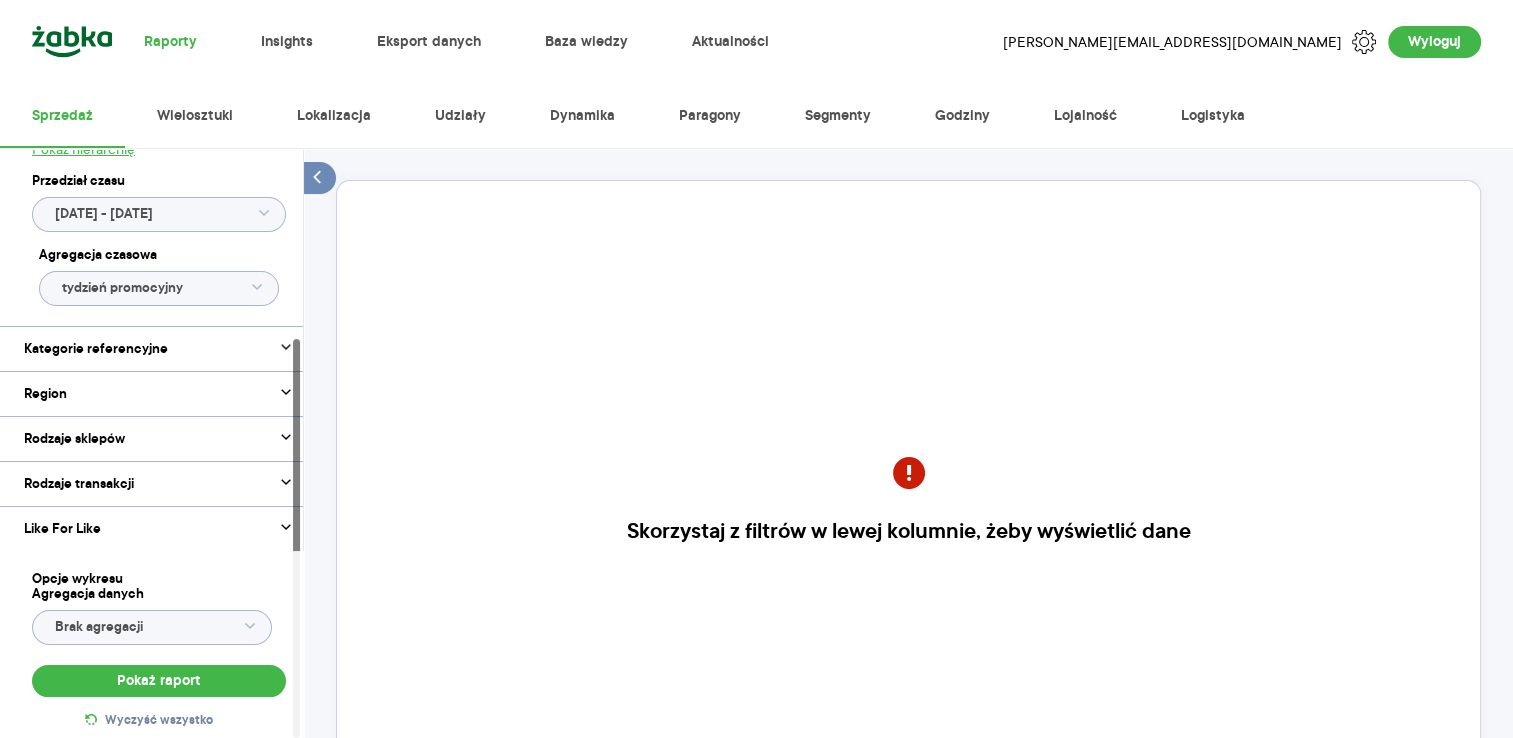 click on "tydzień promocyjny" 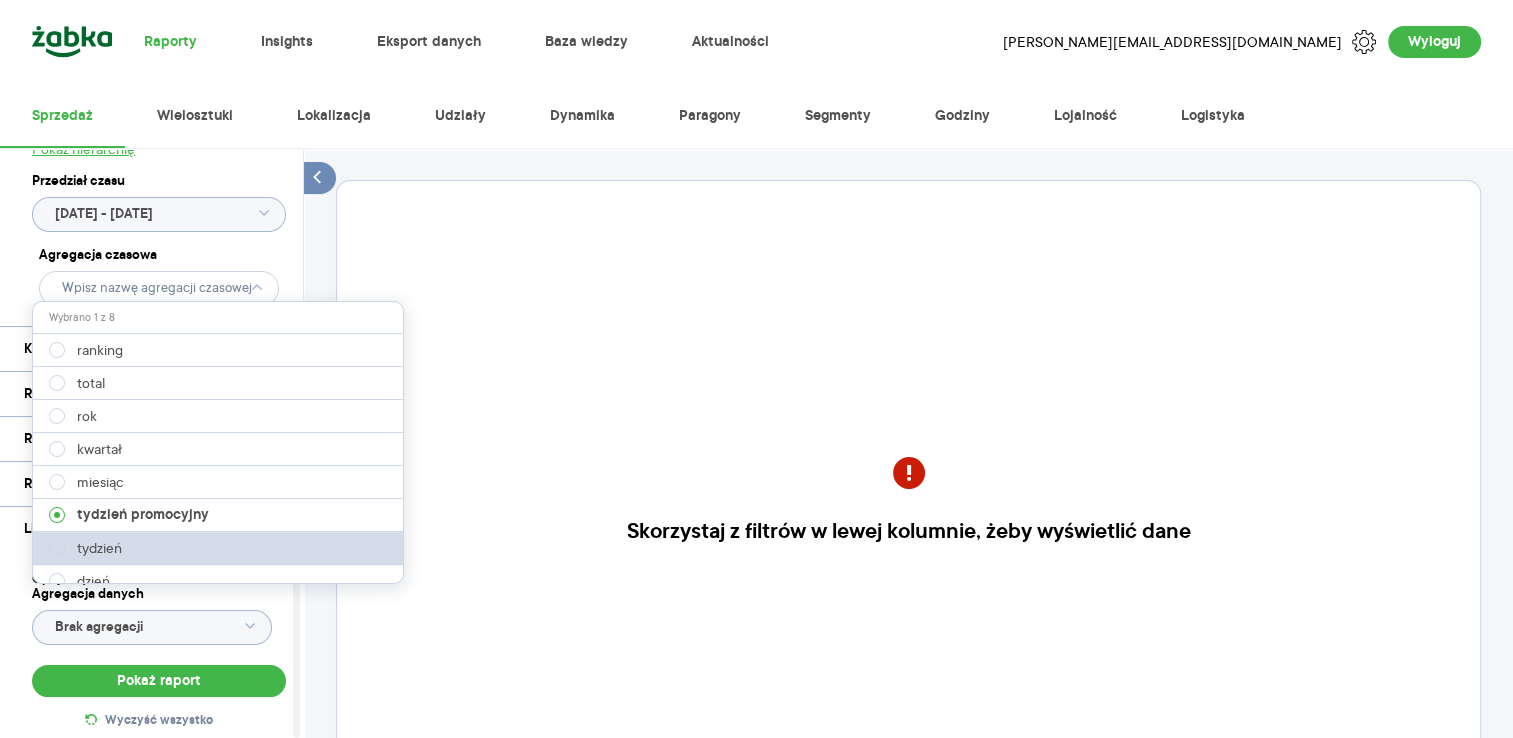 click on "tydzień" at bounding box center [219, 548] 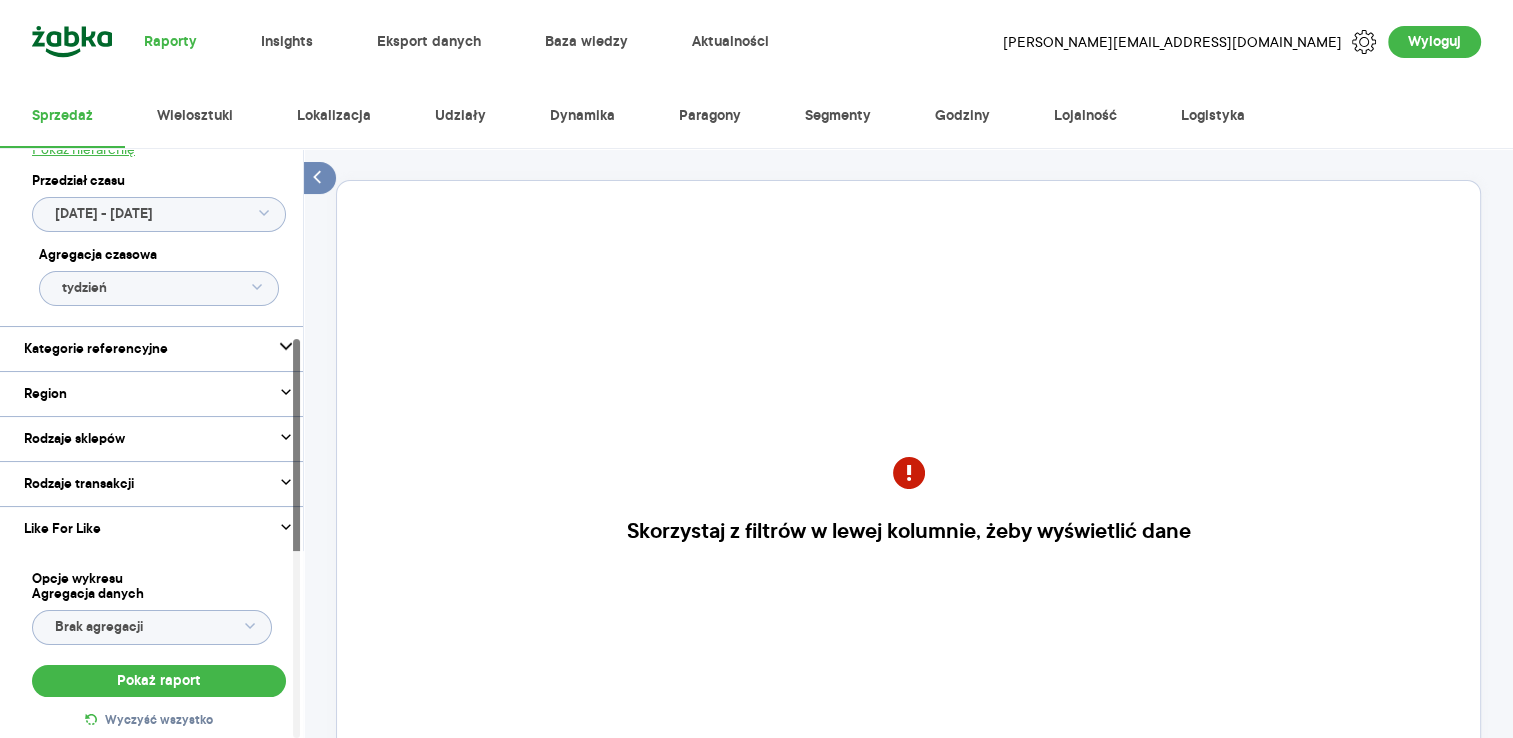 click on "Kategorie referencyjne" at bounding box center (159, 349) 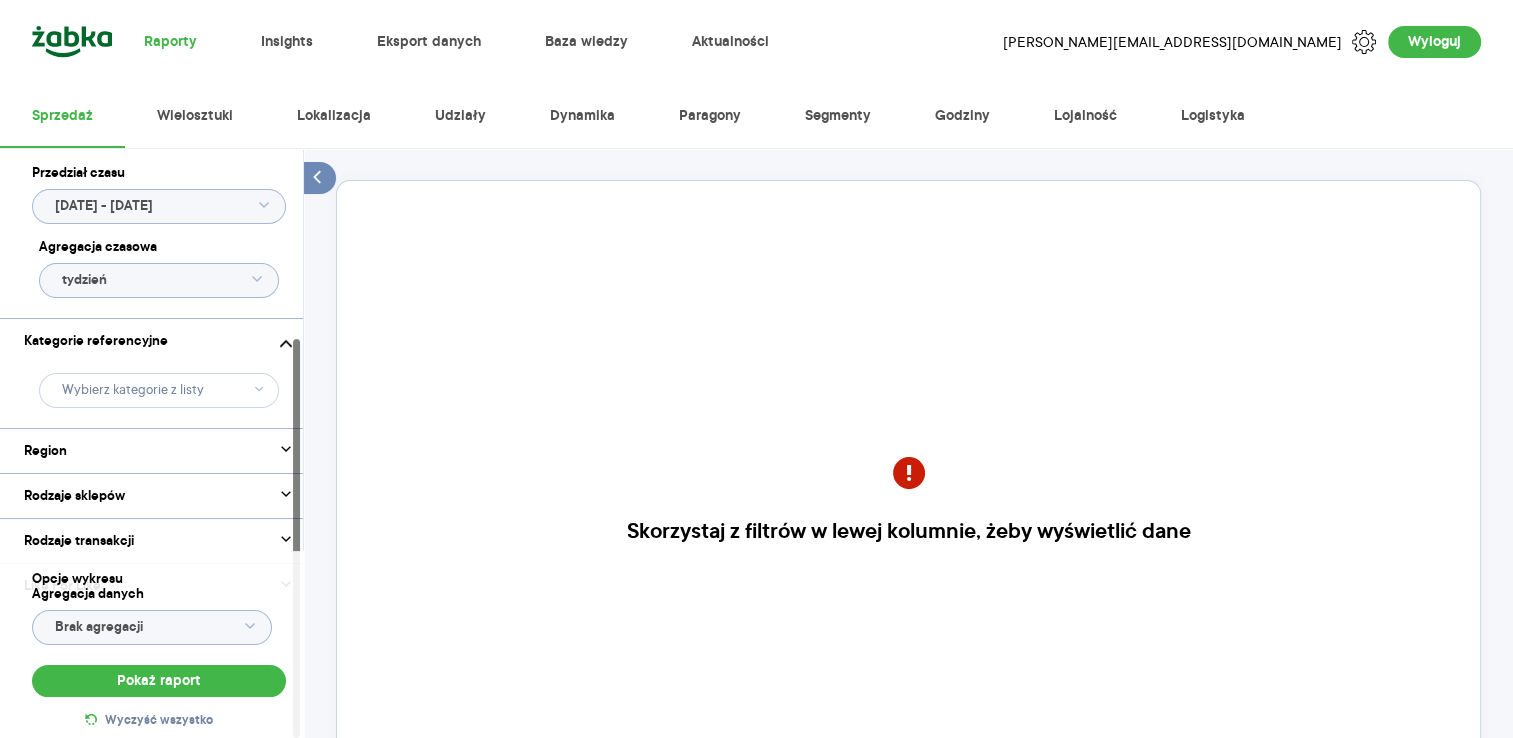 click 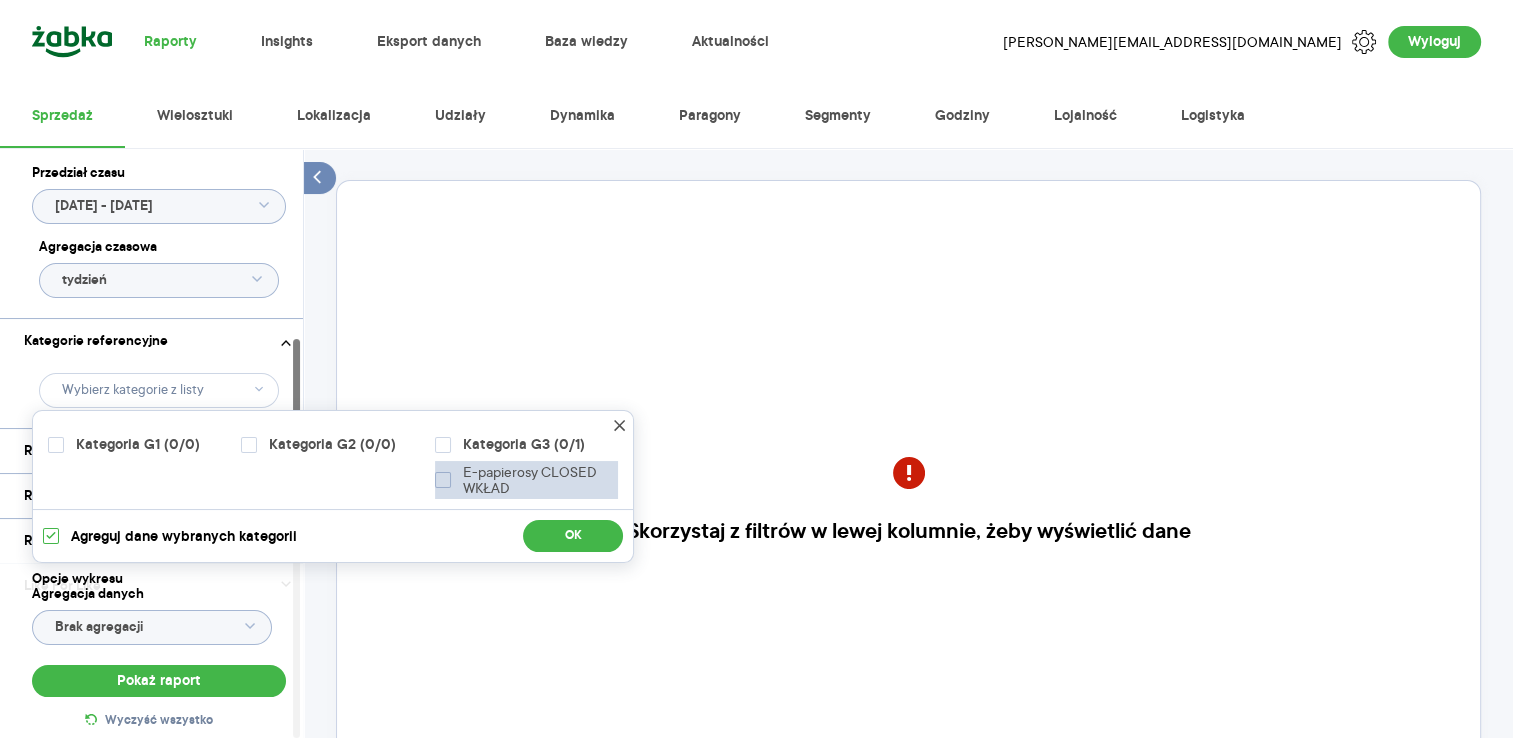 click 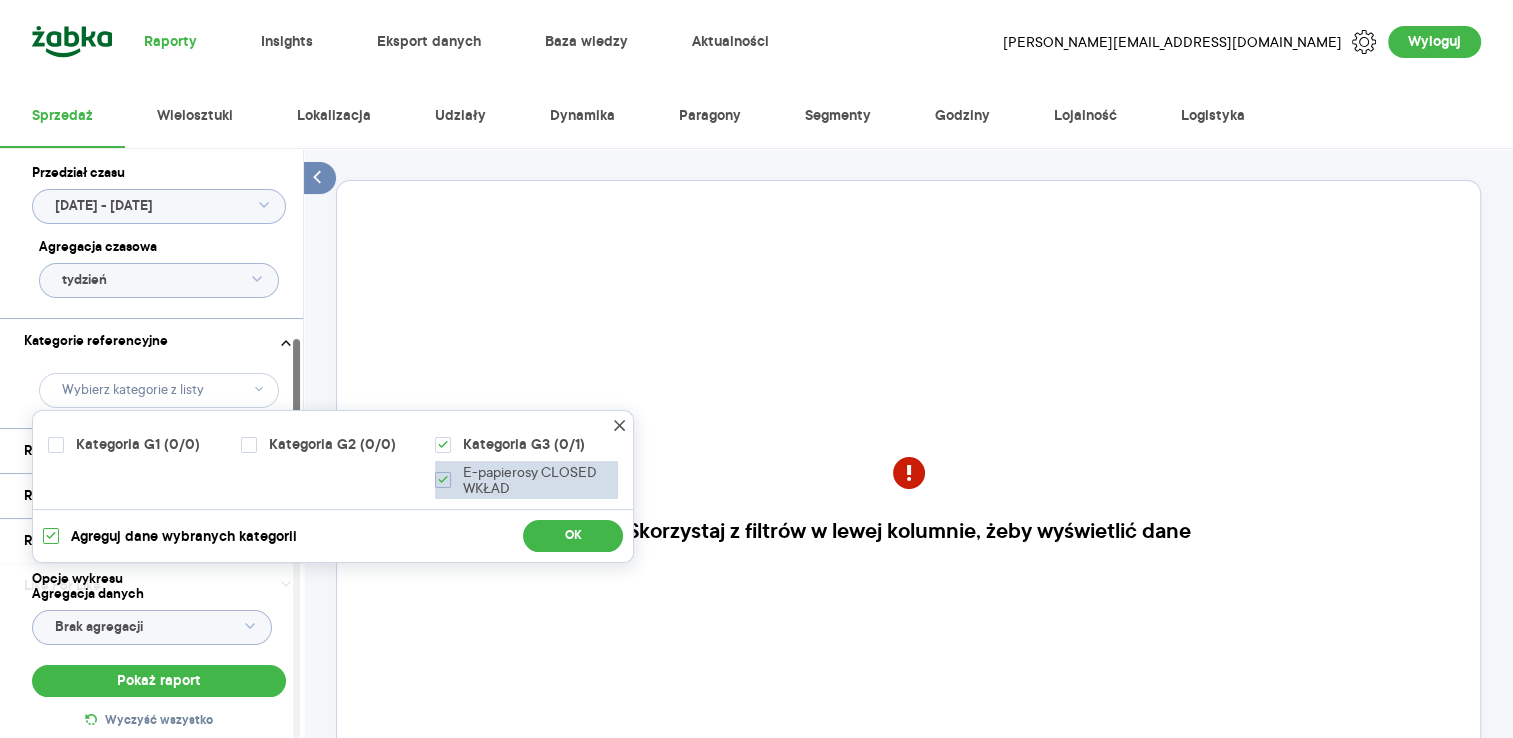checkbox on "true" 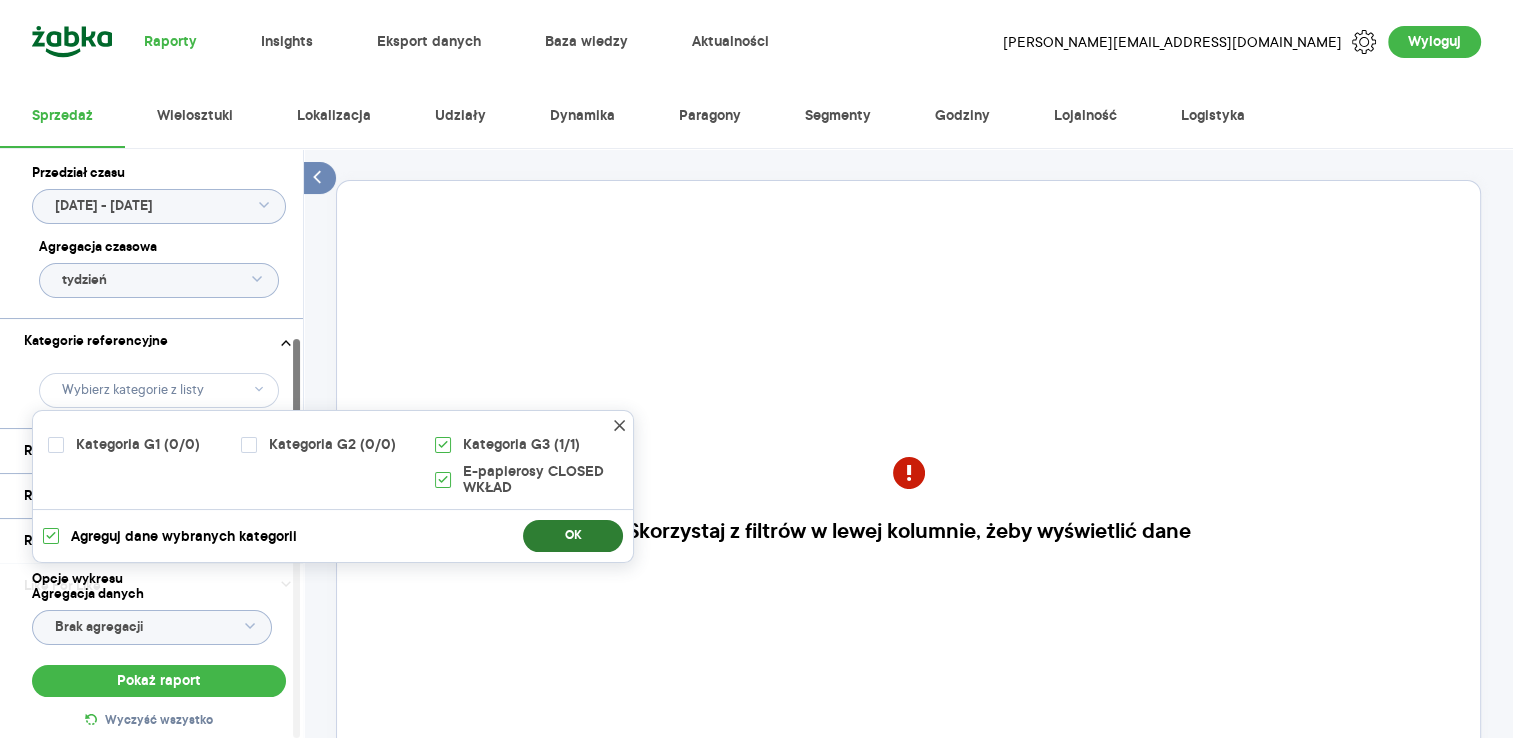 click on "OK" at bounding box center (573, 536) 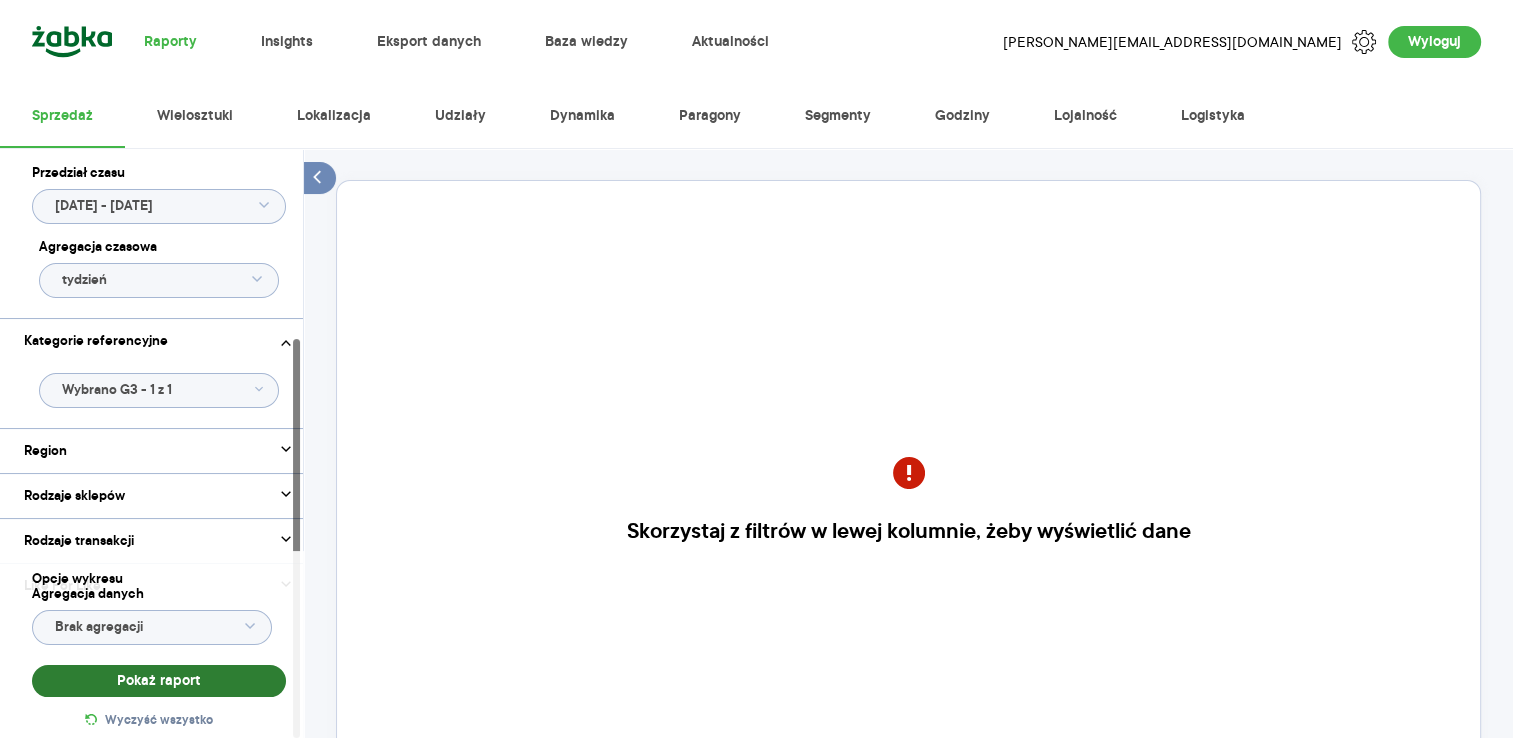 click on "Pokaż raport" at bounding box center [159, 681] 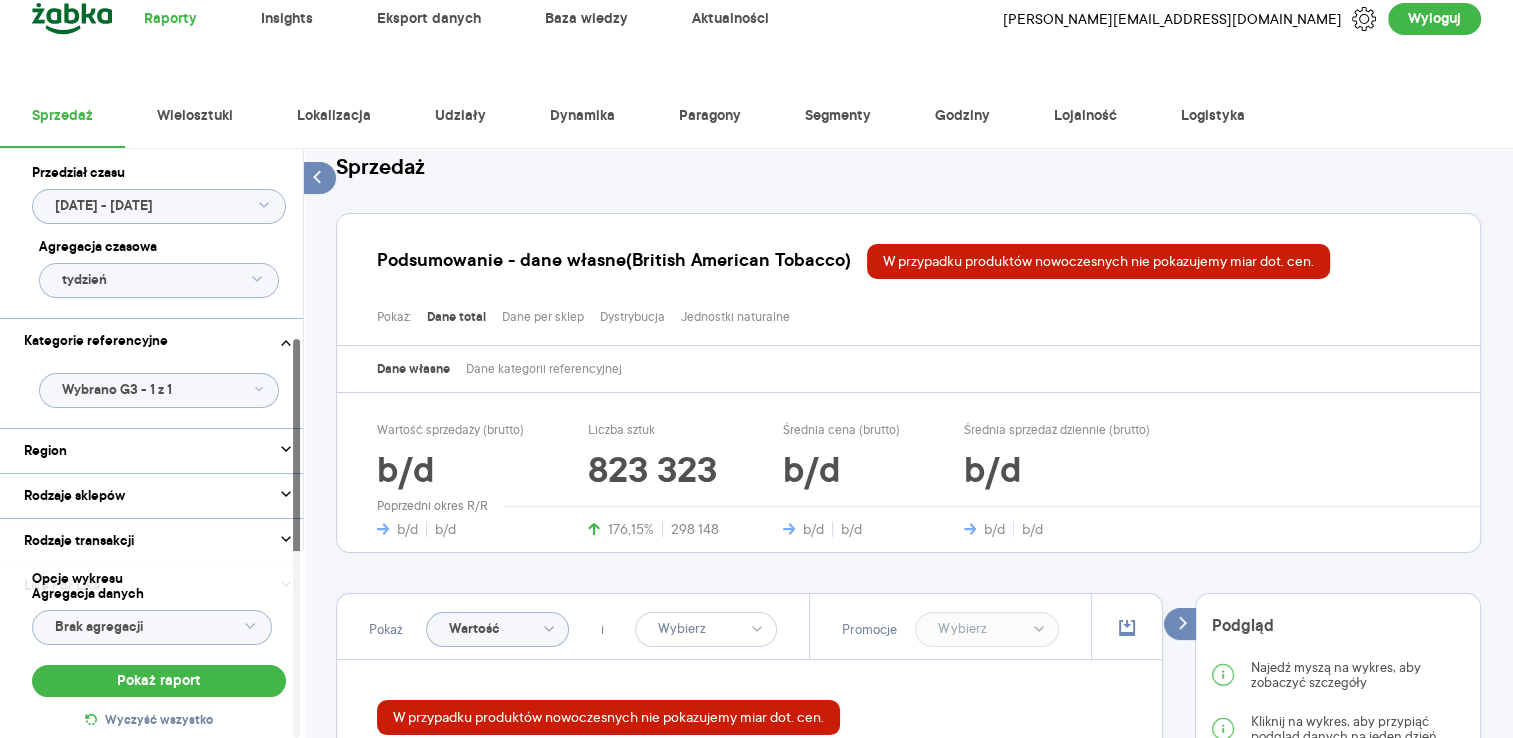 scroll, scrollTop: 195, scrollLeft: 0, axis: vertical 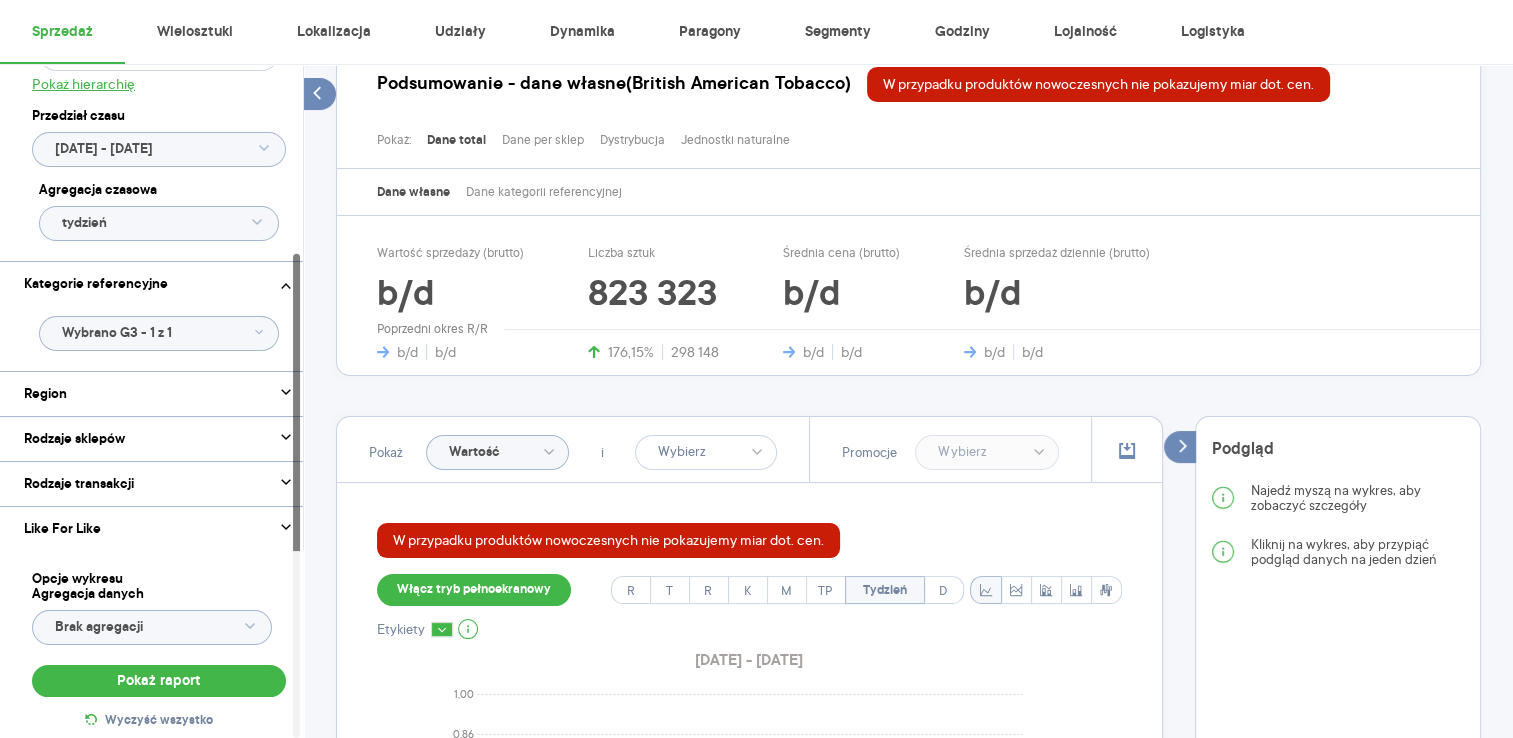 click on "Wartość" 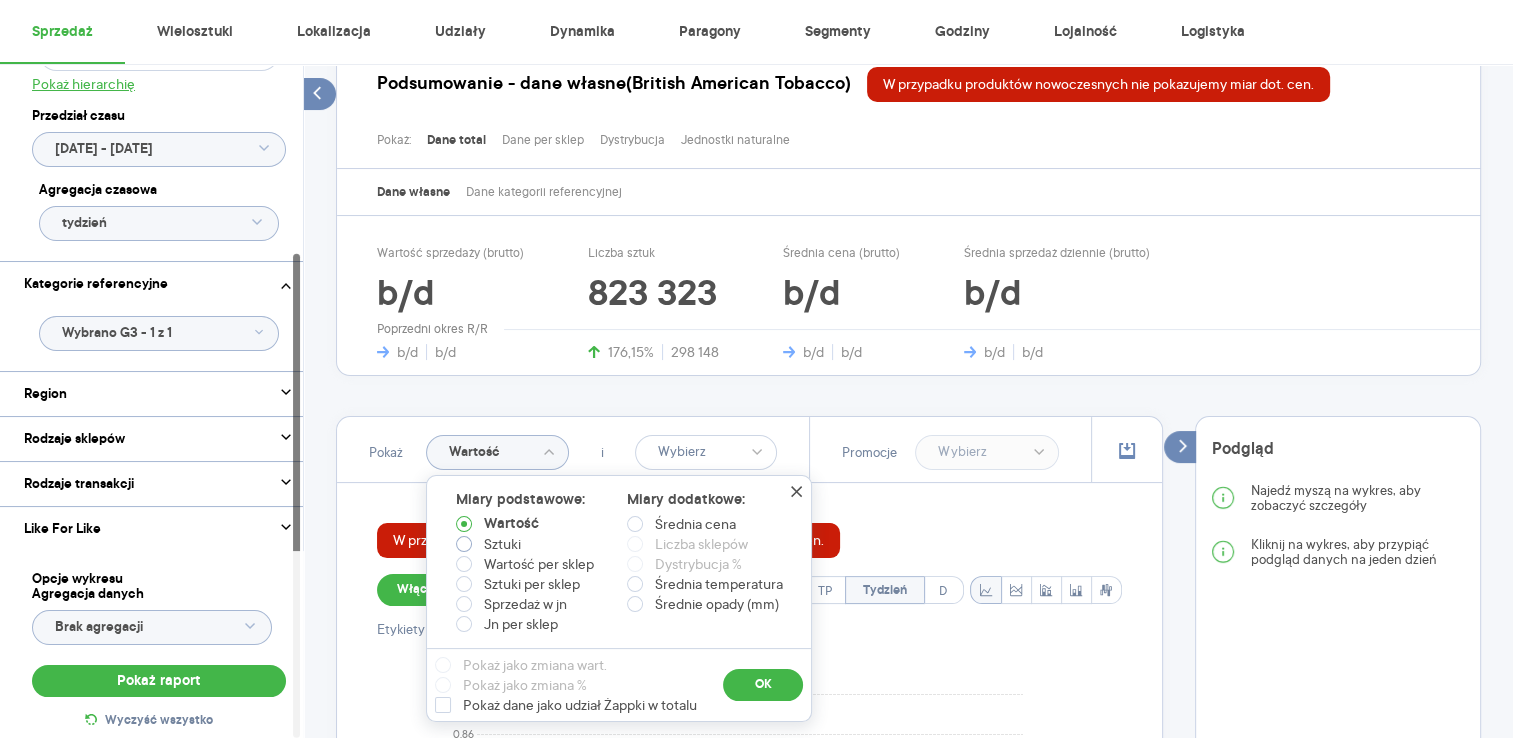 click on "Sztuki" at bounding box center [502, 544] 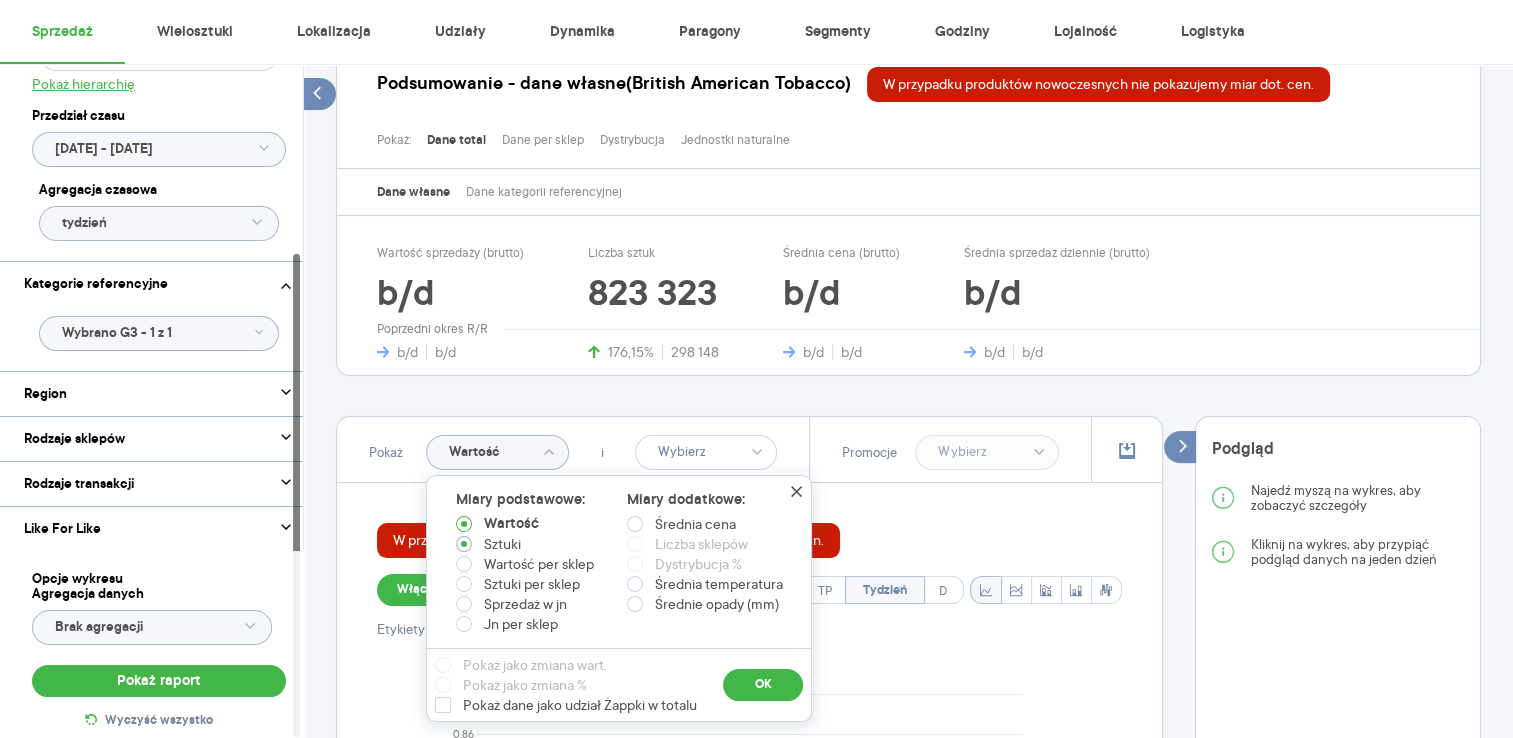 radio on "true" 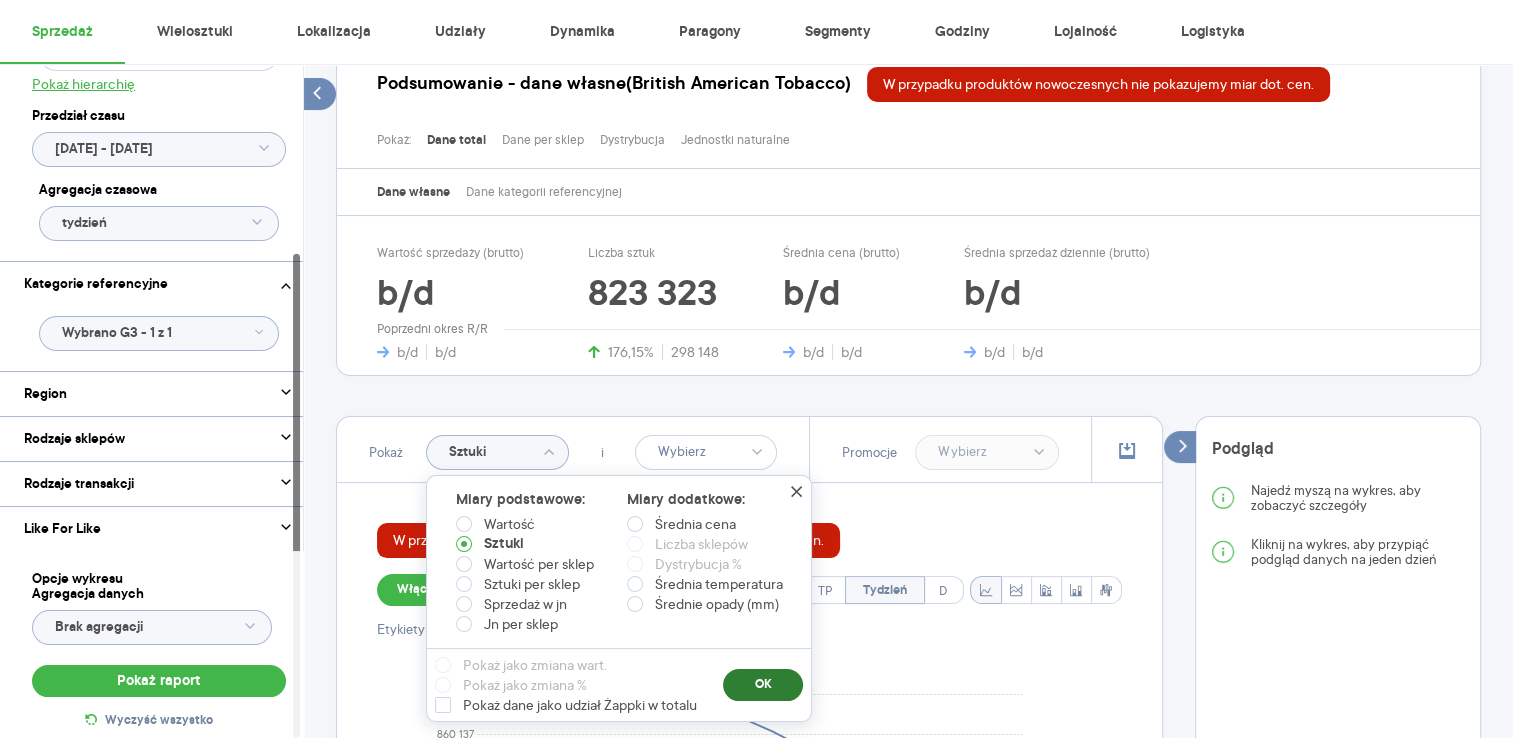 click on "OK" at bounding box center [763, 685] 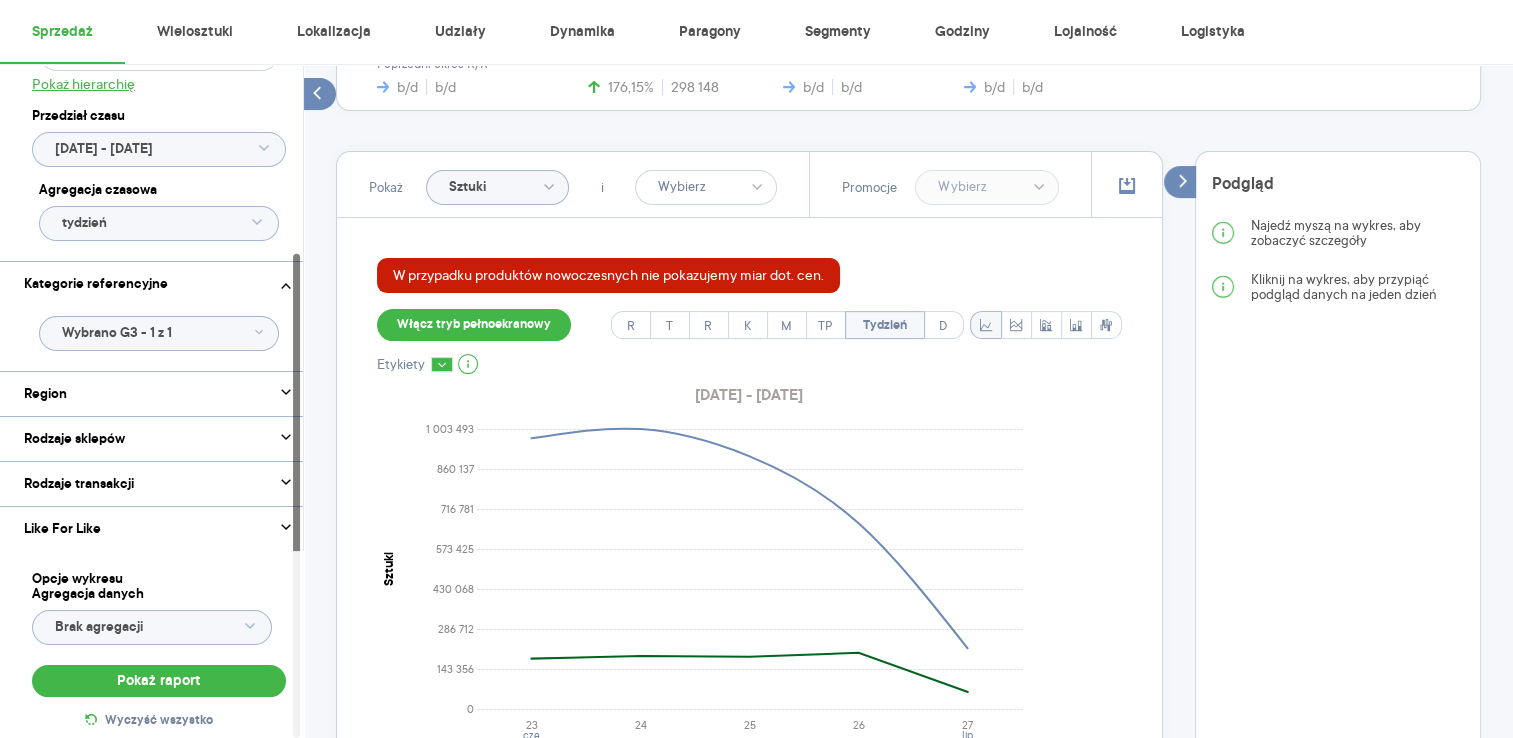 scroll, scrollTop: 500, scrollLeft: 0, axis: vertical 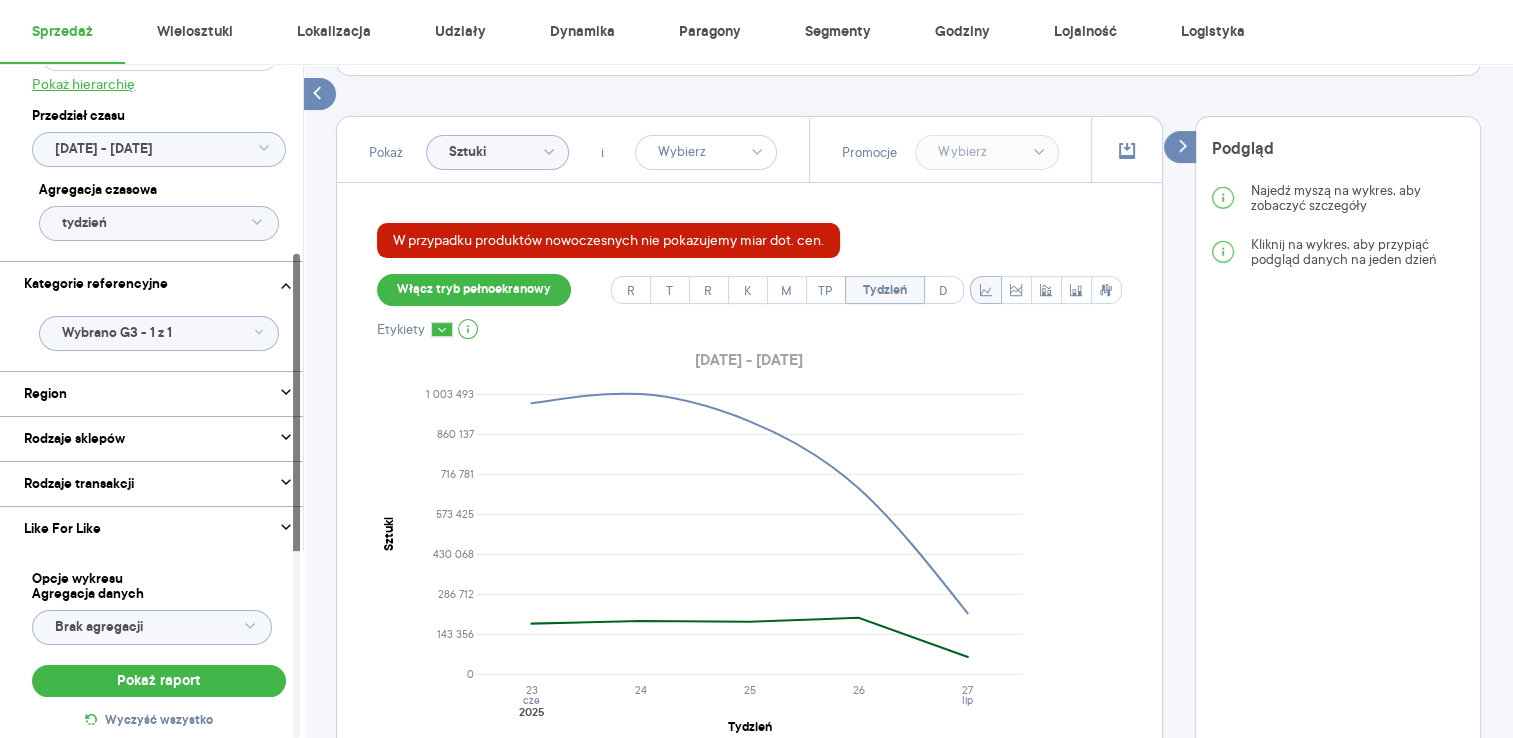 click 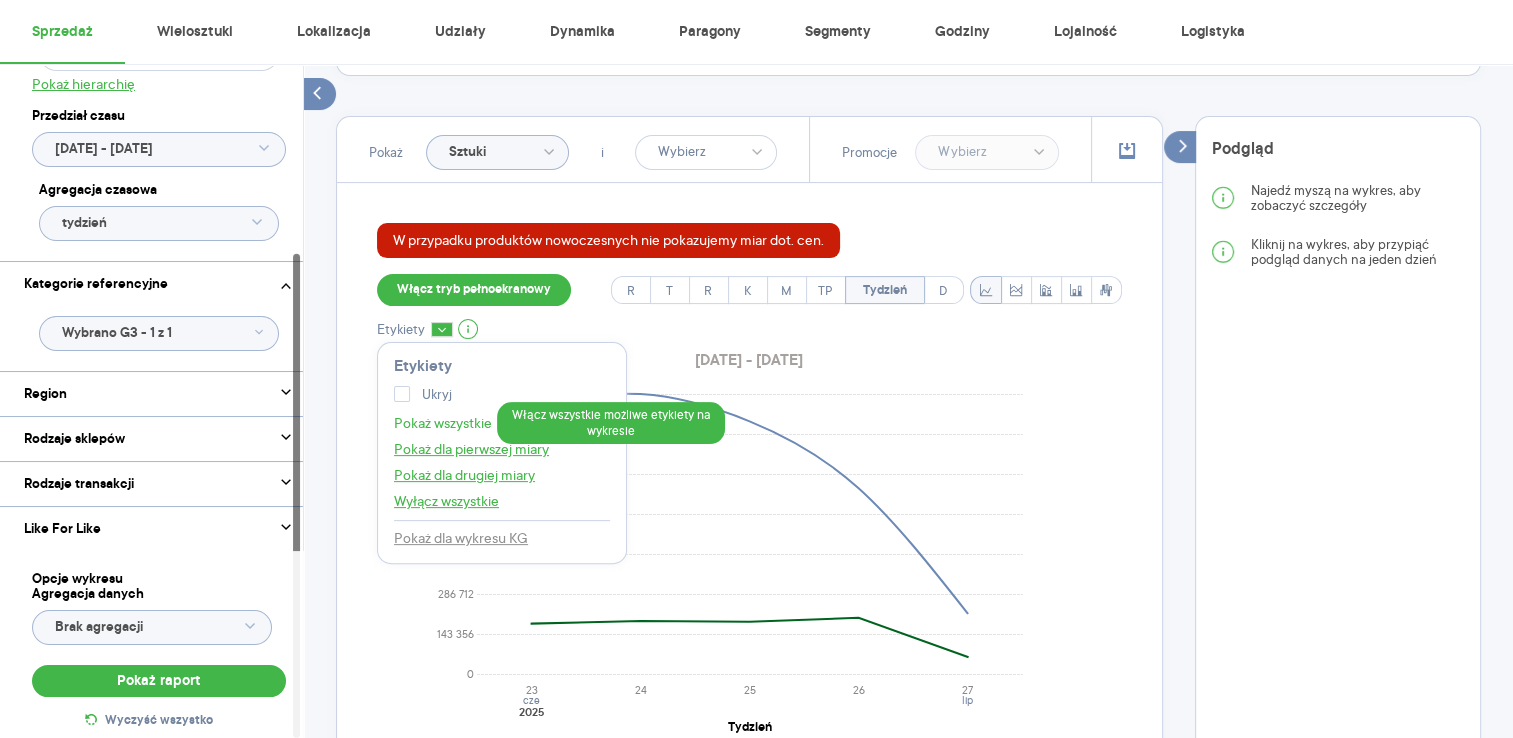 click on "Pokaż wszystkie" at bounding box center [443, 423] 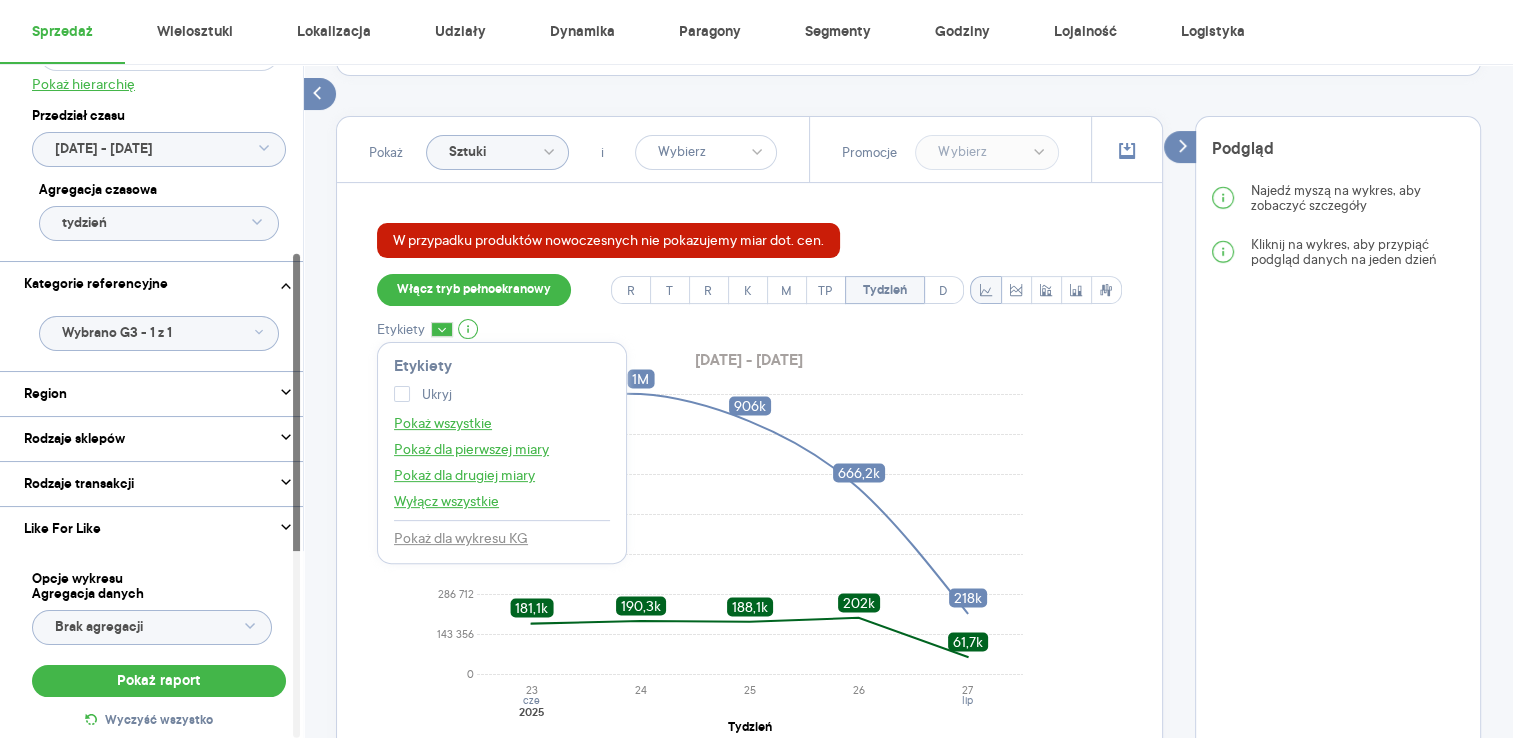 click on "W przypadku produktów nowoczesnych nie pokazujemy miar dot. cen. Włącz tryb pełnoekranowy R T R K M TP Tydzień D Etykiety Etykiety Ukryj Pokaż wszystkie Pokaż dla pierwszej miary Pokaż dla drugiej miary Wyłącz wszystkie Pokaż dla wykresu KG [DATE] - [DATE] 0 143 356 286 712 430 068 573 425 716 781 860 137 1 003 493 Sztuki 23 24 25 26 27 cze lip 2025 [GEOGRAPHIC_DATA] 181,1k 190,3k 188,1k 202k 61,7k 970,7k 1M 906k 666,2k 218k Legenda: [PERSON_NAME] danych British American Tobacco E-papierosy CLOSED WKŁAD Kategoria referencyjna: E-papierosy CLOSED WKŁAD" at bounding box center (749, 560) 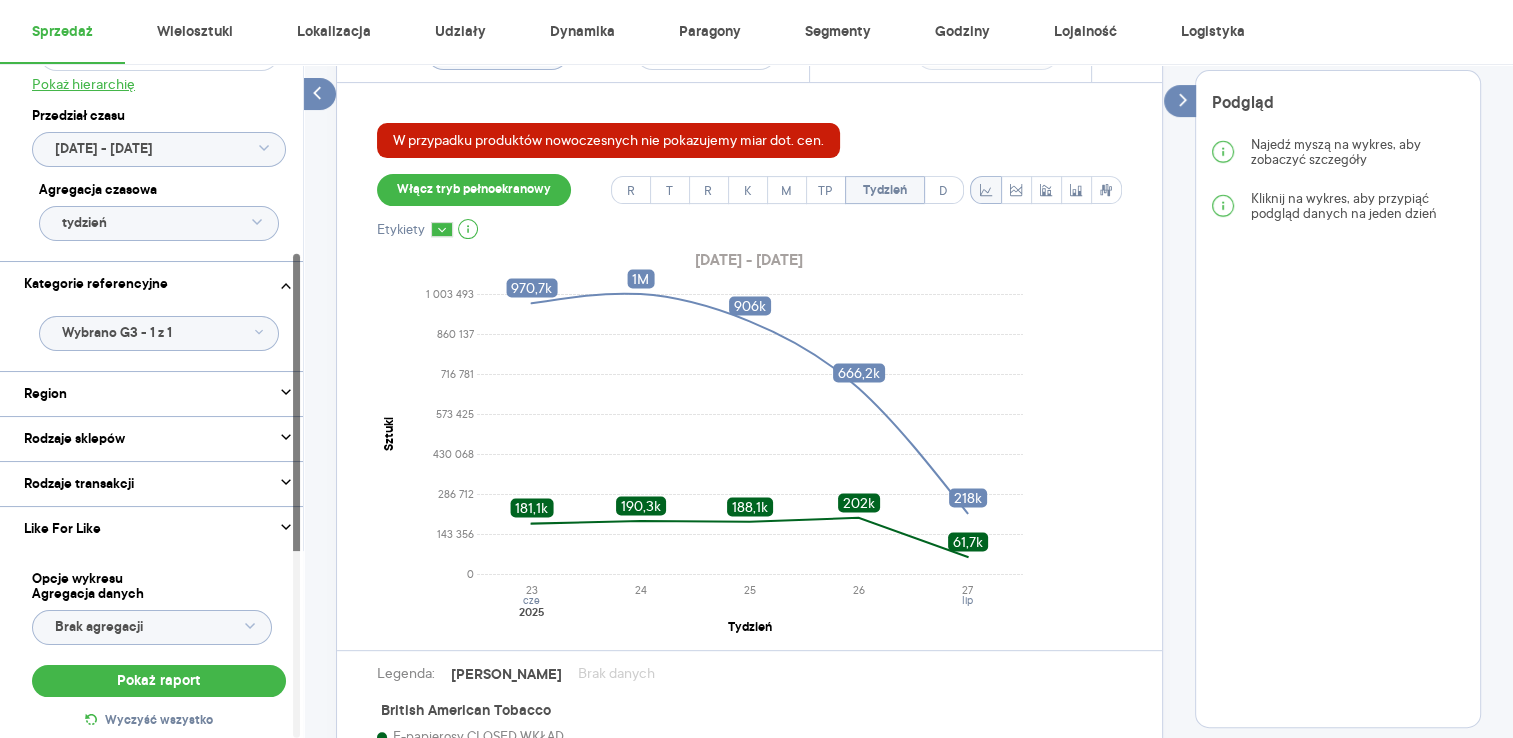 scroll, scrollTop: 700, scrollLeft: 0, axis: vertical 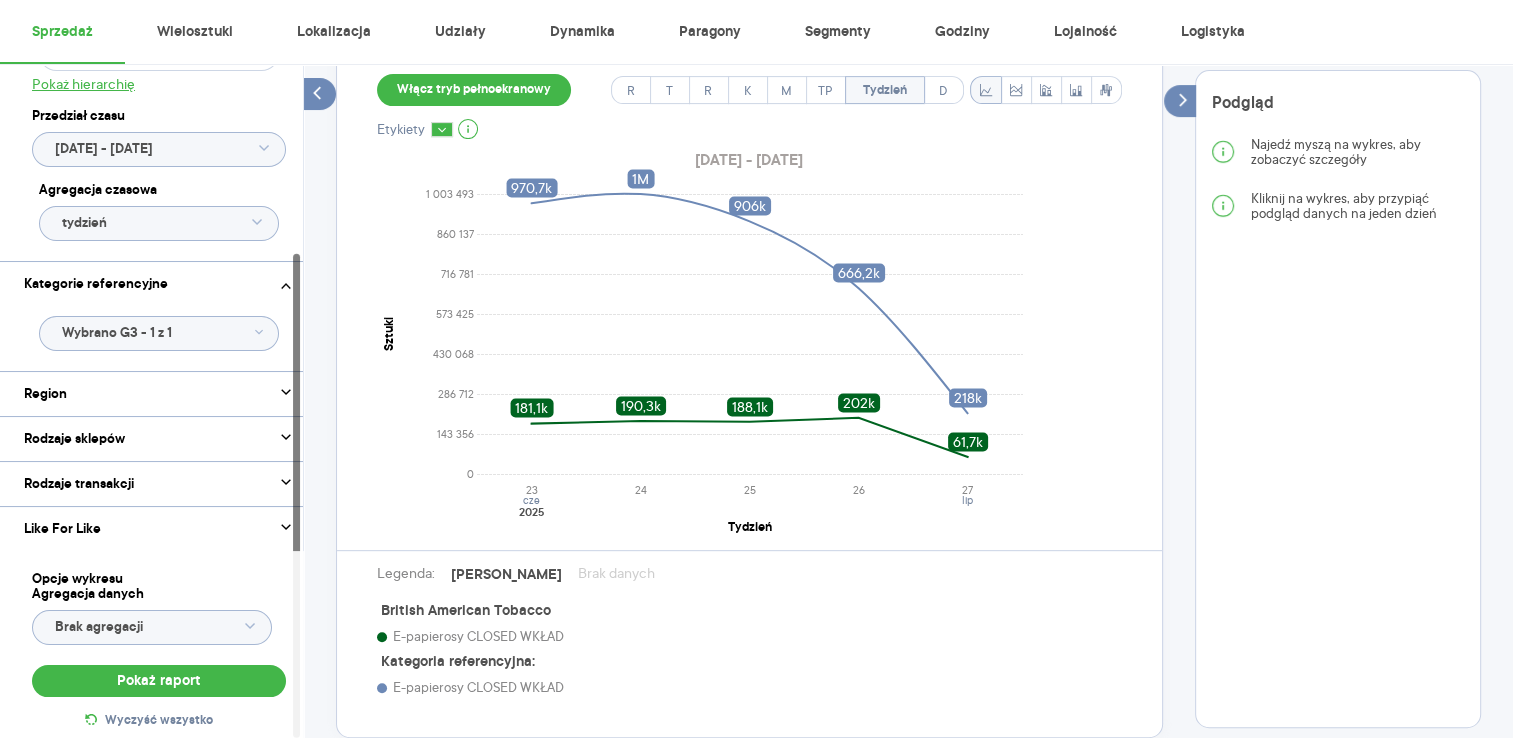 click on "tydzień" 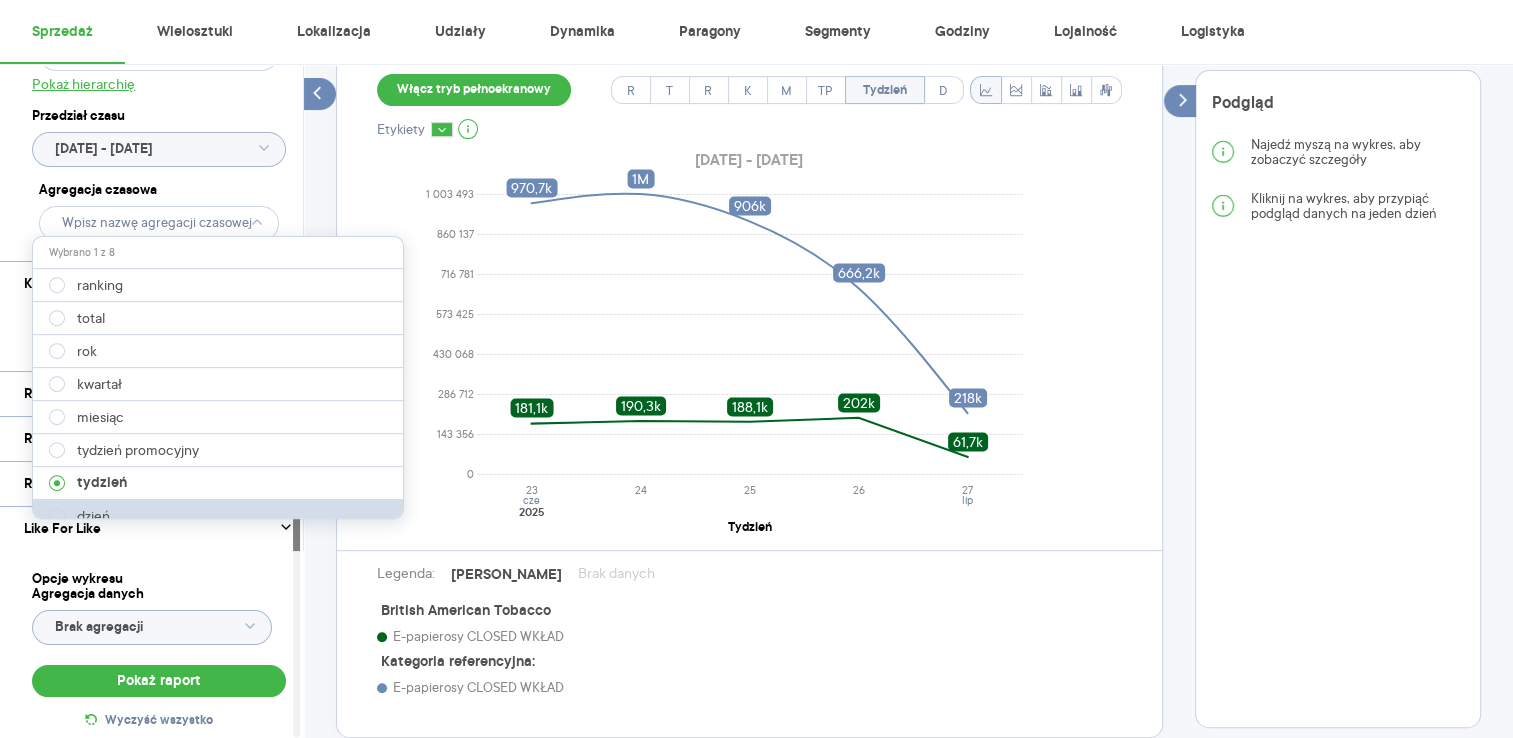 click on "dzień" at bounding box center (219, 516) 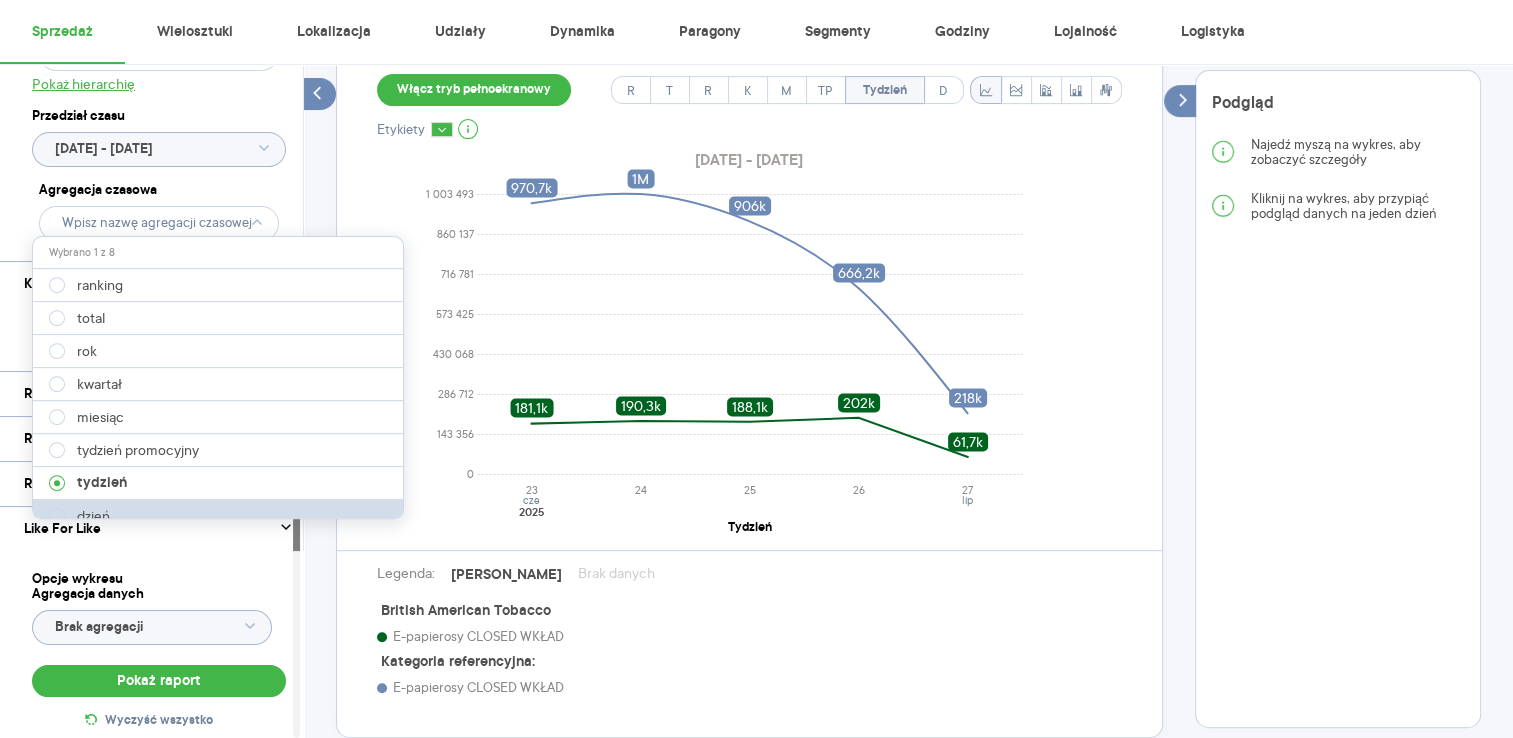 type on "dzień" 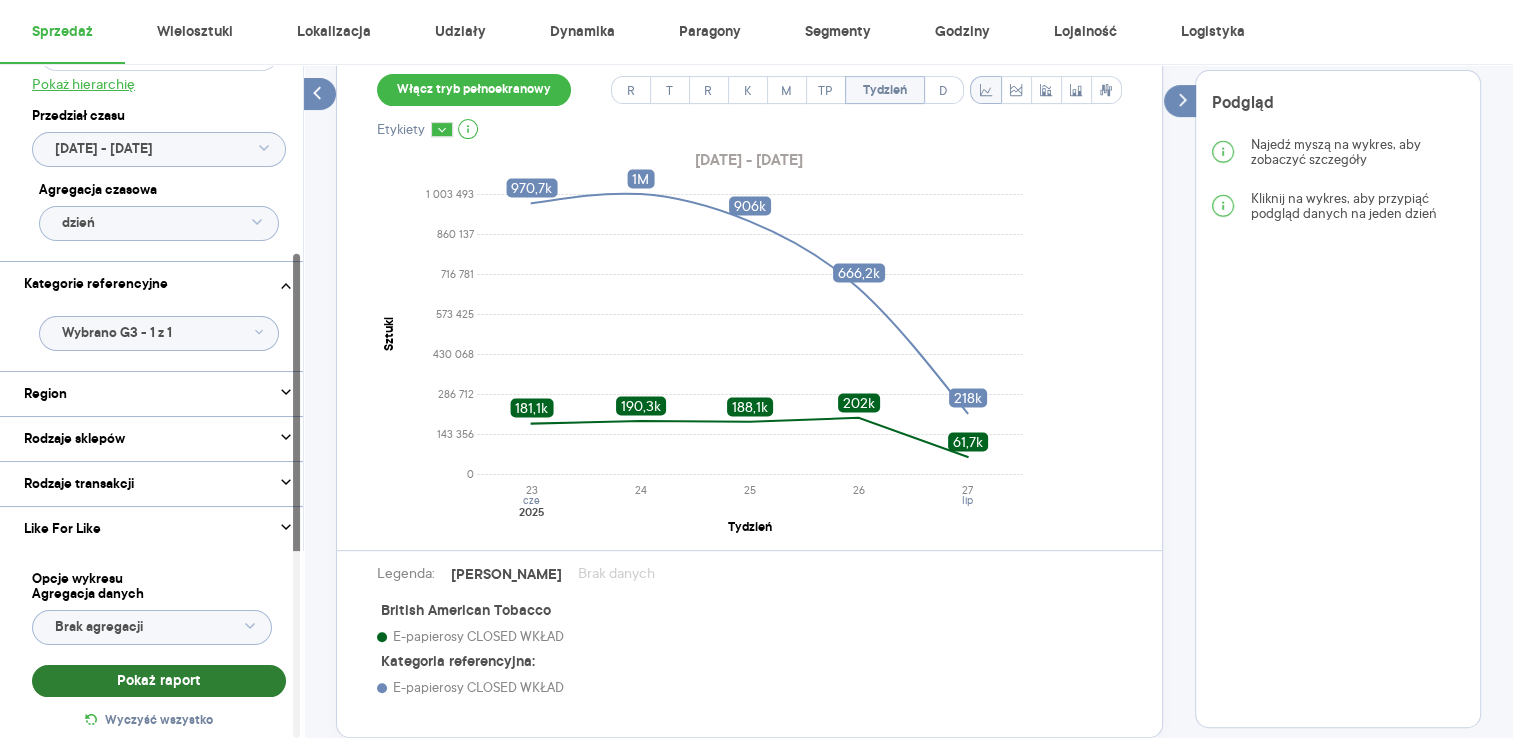 click on "Pokaż raport" at bounding box center [159, 681] 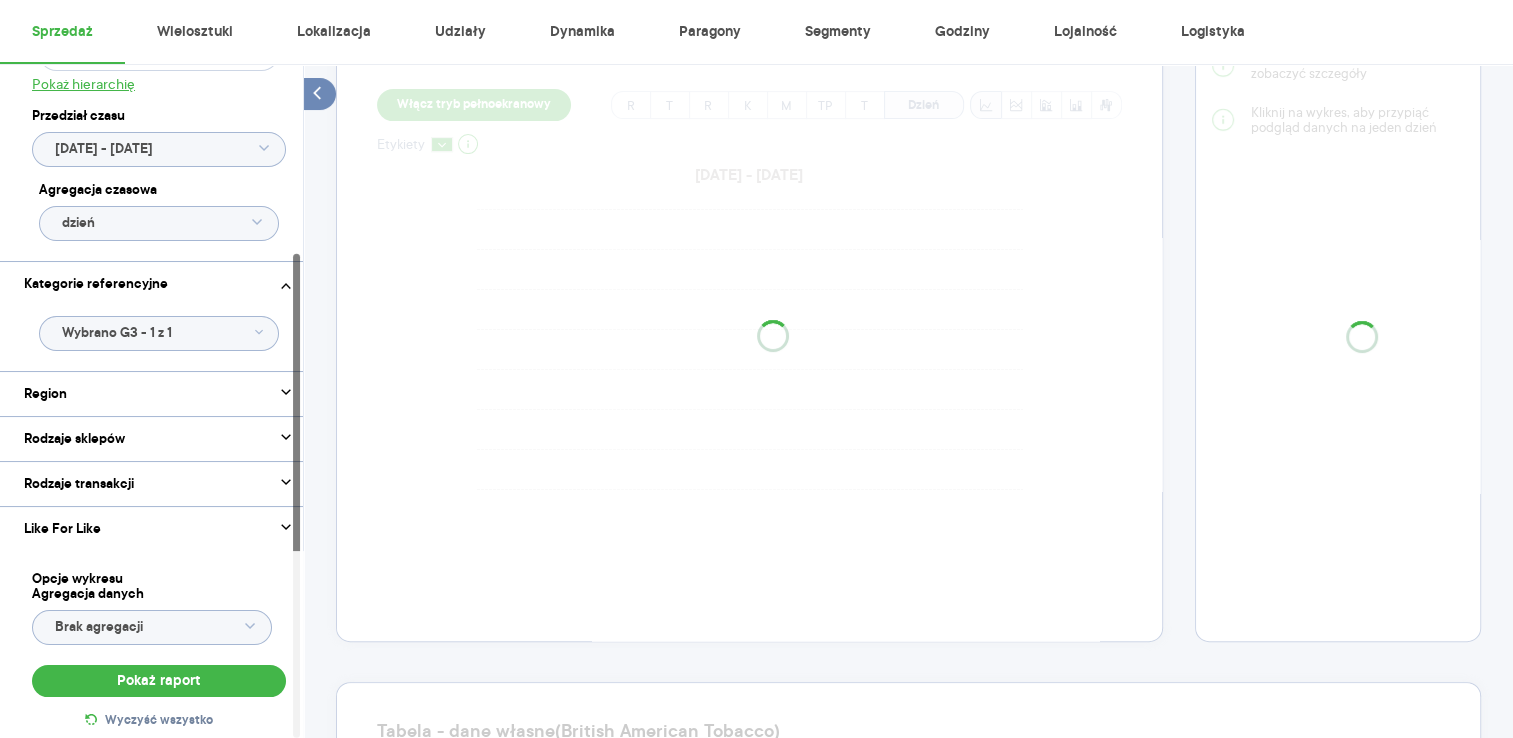 scroll, scrollTop: 700, scrollLeft: 0, axis: vertical 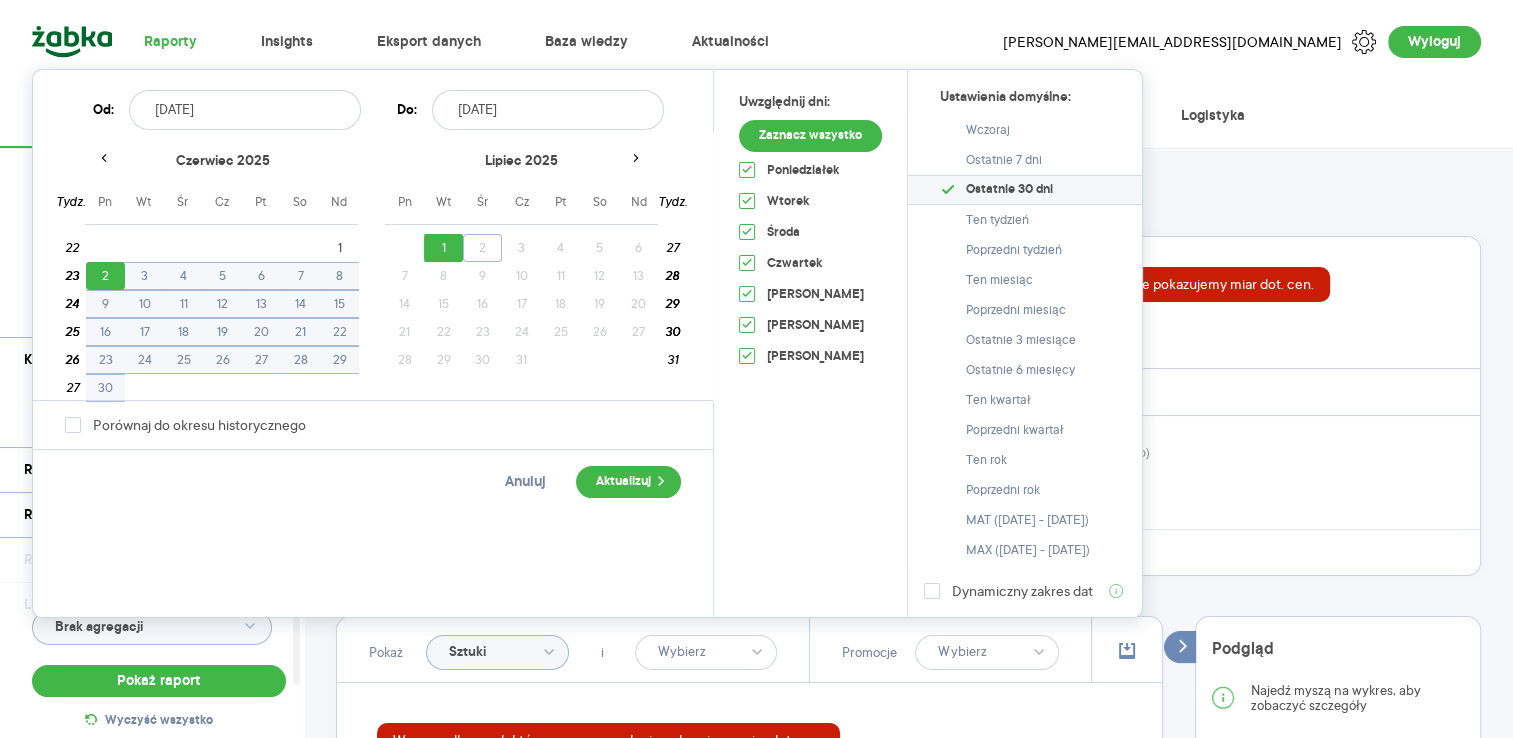 click on "Raporty Insights Eksport danych Baza wiedzy Aktualności [EMAIL_ADDRESS][DOMAIN_NAME] Wyloguj Sprzedaż Wielosztuki Lokalizacja Udziały Dynamika Paragony Segmenty Godziny Lojalność Logistyka Kategoria Wybrano 1 z 8 Marka Produkt Pokaż hierarchię Przedział czasu [DATE] - [DATE] Agregacja czasowa dzień Kategorie referencyjne Wybrano G3 - 1 z 1 Region Rodzaje sklepów Rodzaje transakcji Wszystkie Like For Like Uwzględnij LFL Opcje wykresu Agregacja danych Brak agregacji Pokaż raport Wyczyść wszystko Sprzedaż Podsumowanie - dane własne  (British American Tobacco) W przypadku produktów nowoczesnych nie pokazujemy miar dot. cen. Pokaż: Dane total Dane per sklep Dystrybucja Jednostki naturalne Dane własne Dane kategorii referencyjnej Wartość sprzedaży (brutto) b/d b/d b/d Liczba sztuk 823 323 176,15% 298 148 Średnia cena (brutto) b/d b/d b/d Średnia sprzedaż dziennie (brutto) b/d b/d b/d Poprzedni okres R/R Pokaż Sztuki i Promocje Włącz tryb pełnoekranowy R T R K M TP T Dzień Etykiety" at bounding box center [756, 369] 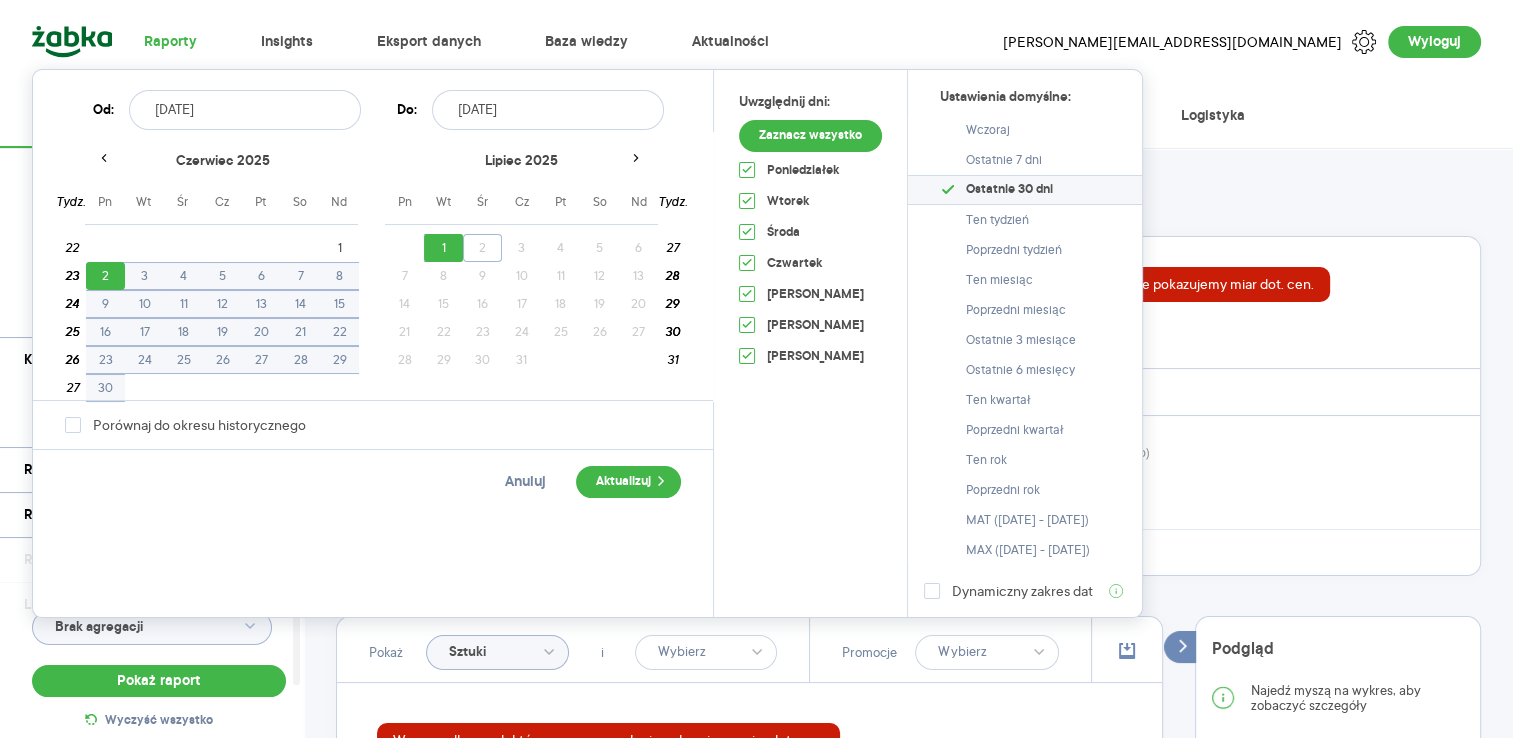 click on "Ostatnie 30 dni" at bounding box center [1009, 190] 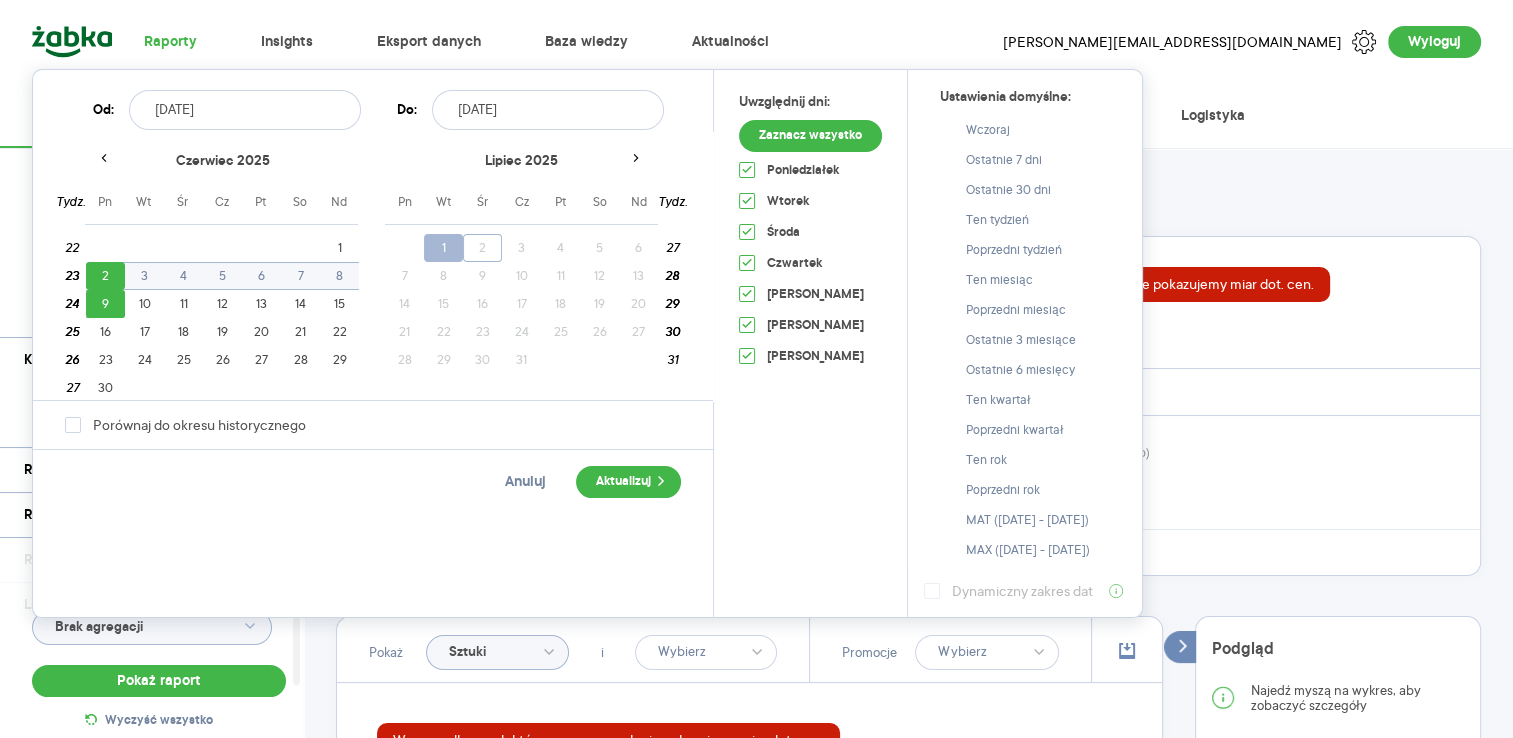 click on "1" at bounding box center [443, 248] 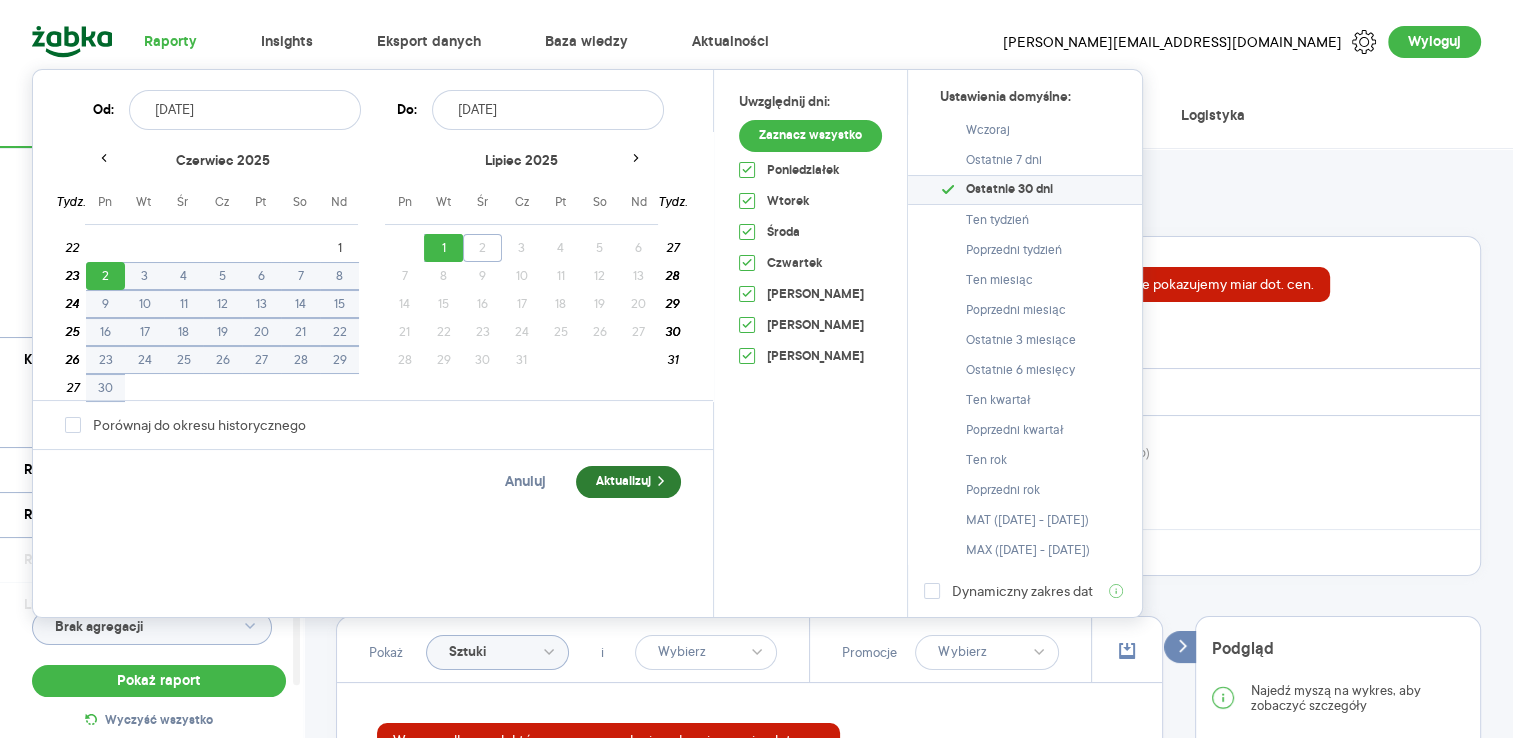 click on "Aktualizuj" at bounding box center (628, 482) 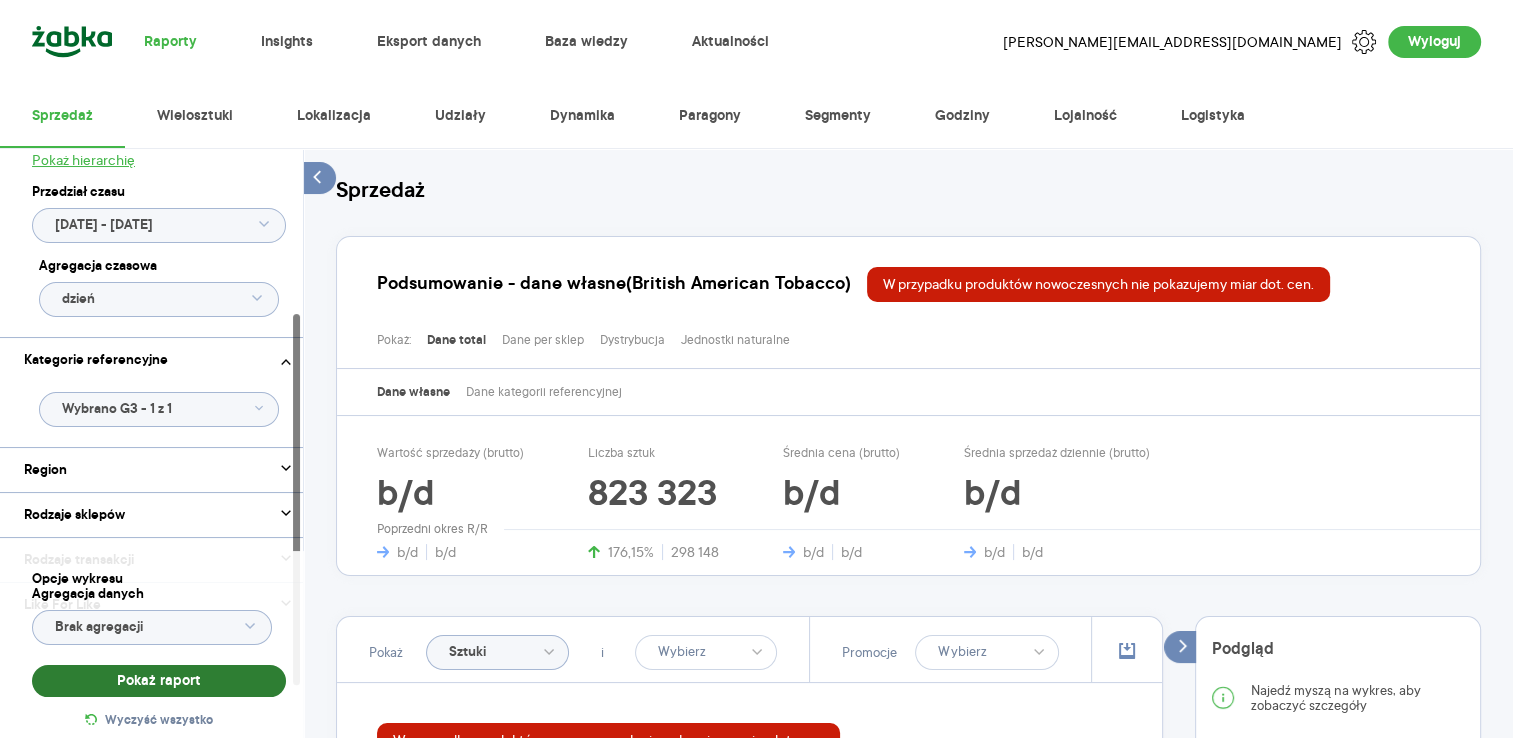 click on "Pokaż raport" at bounding box center (159, 681) 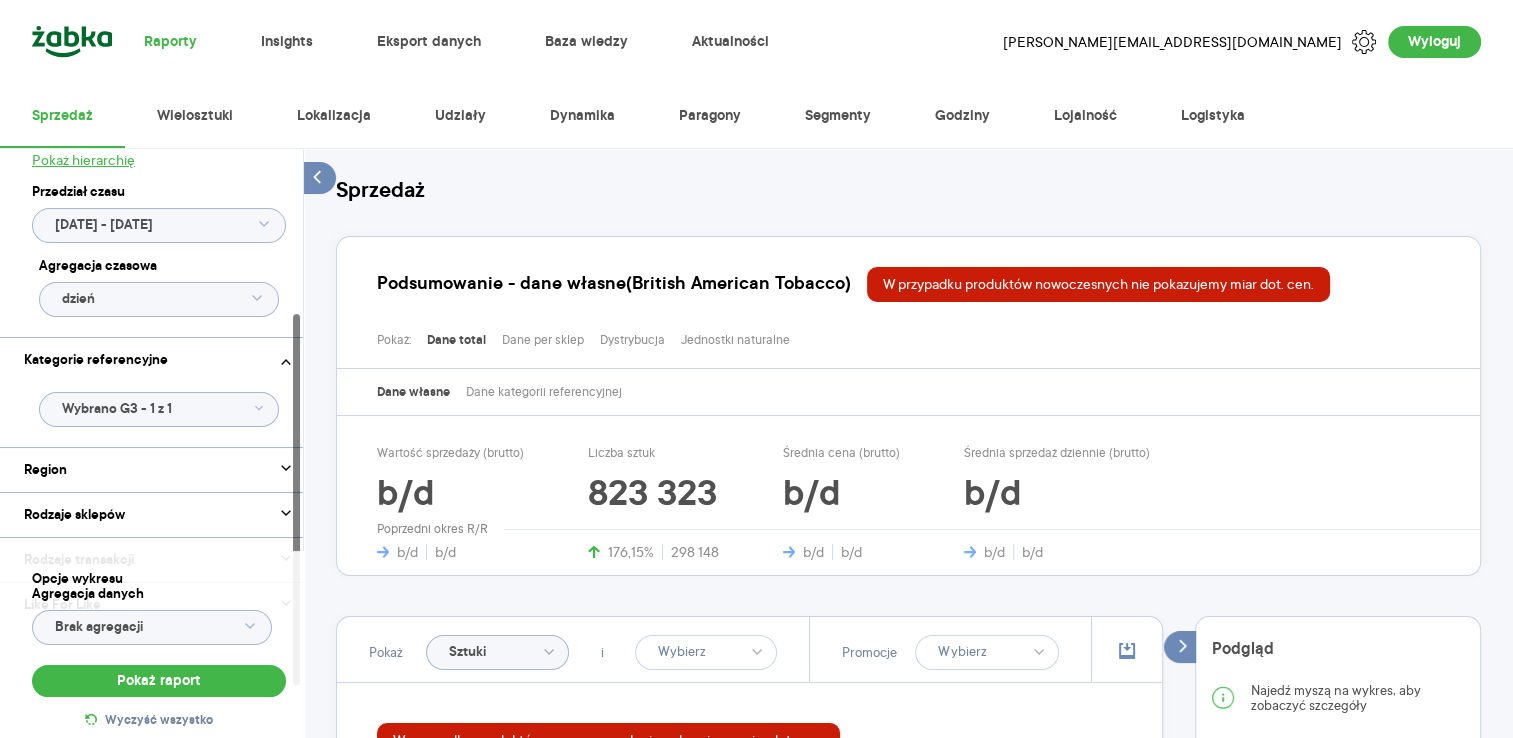 click on "Pokaż: Dane total Dane per sklep Dystrybucja Jednostki naturalne" at bounding box center (916, 335) 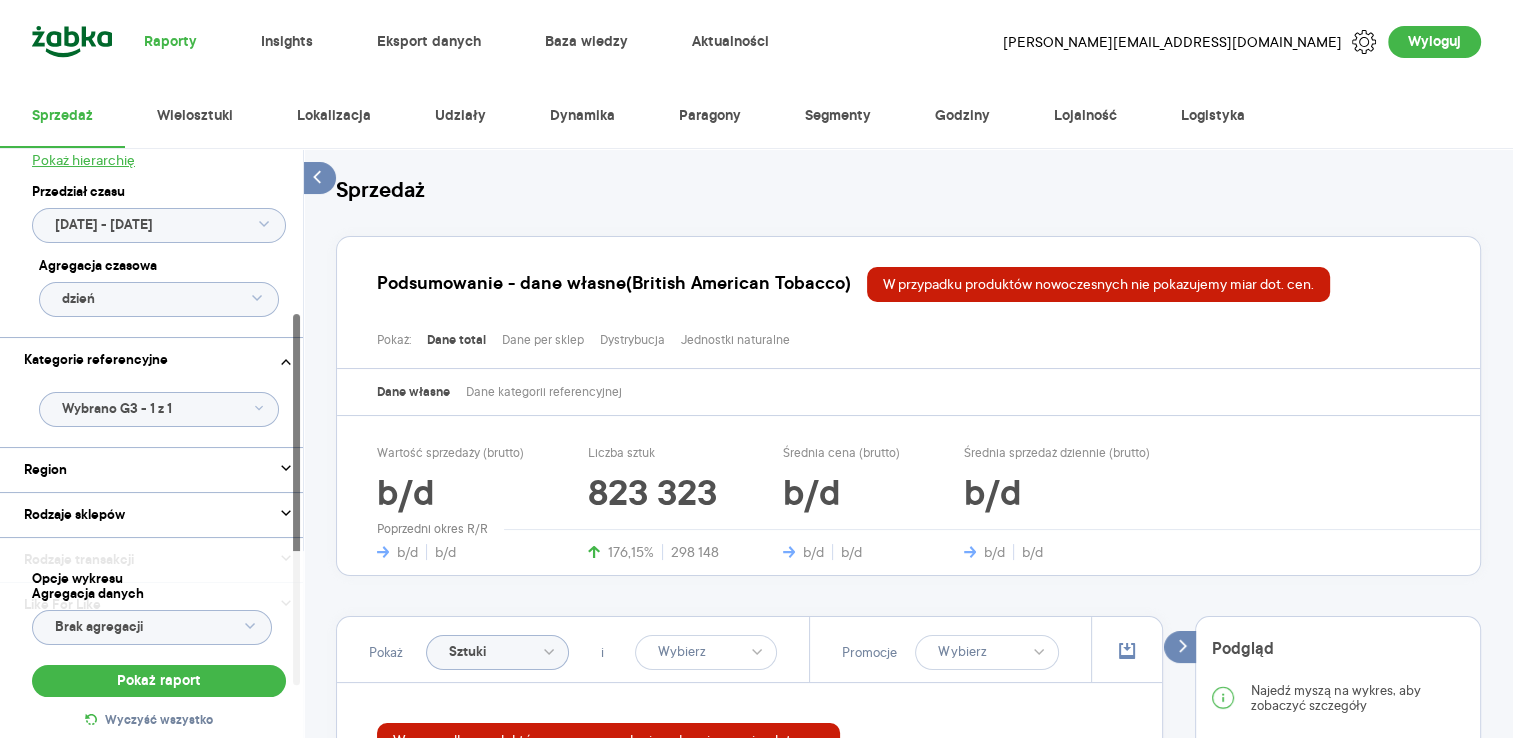 click on "Sprzedaż Podsumowanie - dane własne  (British American Tobacco) W przypadku produktów nowoczesnych nie pokazujemy miar dot. cen. Pokaż: Dane total Dane per sklep Dystrybucja Jednostki naturalne Dane własne Dane kategorii referencyjnej Wartość sprzedaży (brutto) b/d b/d b/d Liczba sztuk 823 323 176,15% 298 148 Średnia cena (brutto) b/d b/d b/d Średnia sprzedaż dziennie (brutto) b/d b/d b/d Poprzedni okres R/R Pokaż Sztuki i Promocje W przypadku produktów nowoczesnych nie pokazujemy miar dot. cen. Włącz tryb pełnoekranowy R T R K M TP T Dzień Etykiety [DATE] - [DATE] 0 24 430 48 859 73 289 97 719 122 149 146 578 171 008 Sztuki 2 3 4 5 6 7 8 9 10 11 12 13 14 15 16 17 18 19 20 21 22 23 24 25 26 27 28 29 30 1 cze lip 2025 Dzień 26,7k 26,7k 26,3k 26,8k 30,5k 145,1k 141,6k 140k 143,3k 161k Legenda: [PERSON_NAME] danych British American Tobacco E-papierosy CLOSED WKŁAD Kategoria referencyjna: E-papierosy CLOSED WKŁAD Podgląd Najedź myszą na wykres, aby zobaczyć szczegóły Rok Miesiąc" at bounding box center (908, 926) 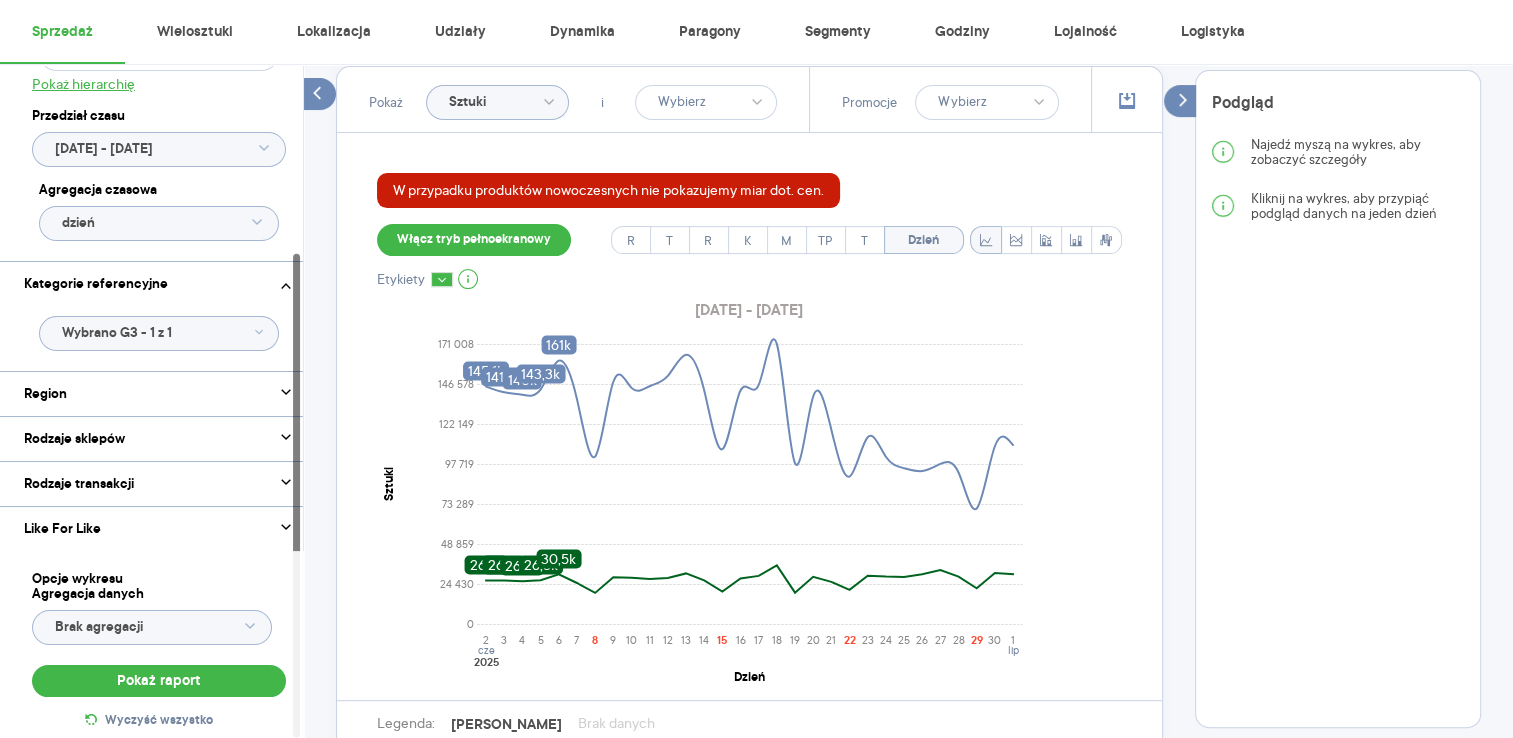 scroll, scrollTop: 600, scrollLeft: 0, axis: vertical 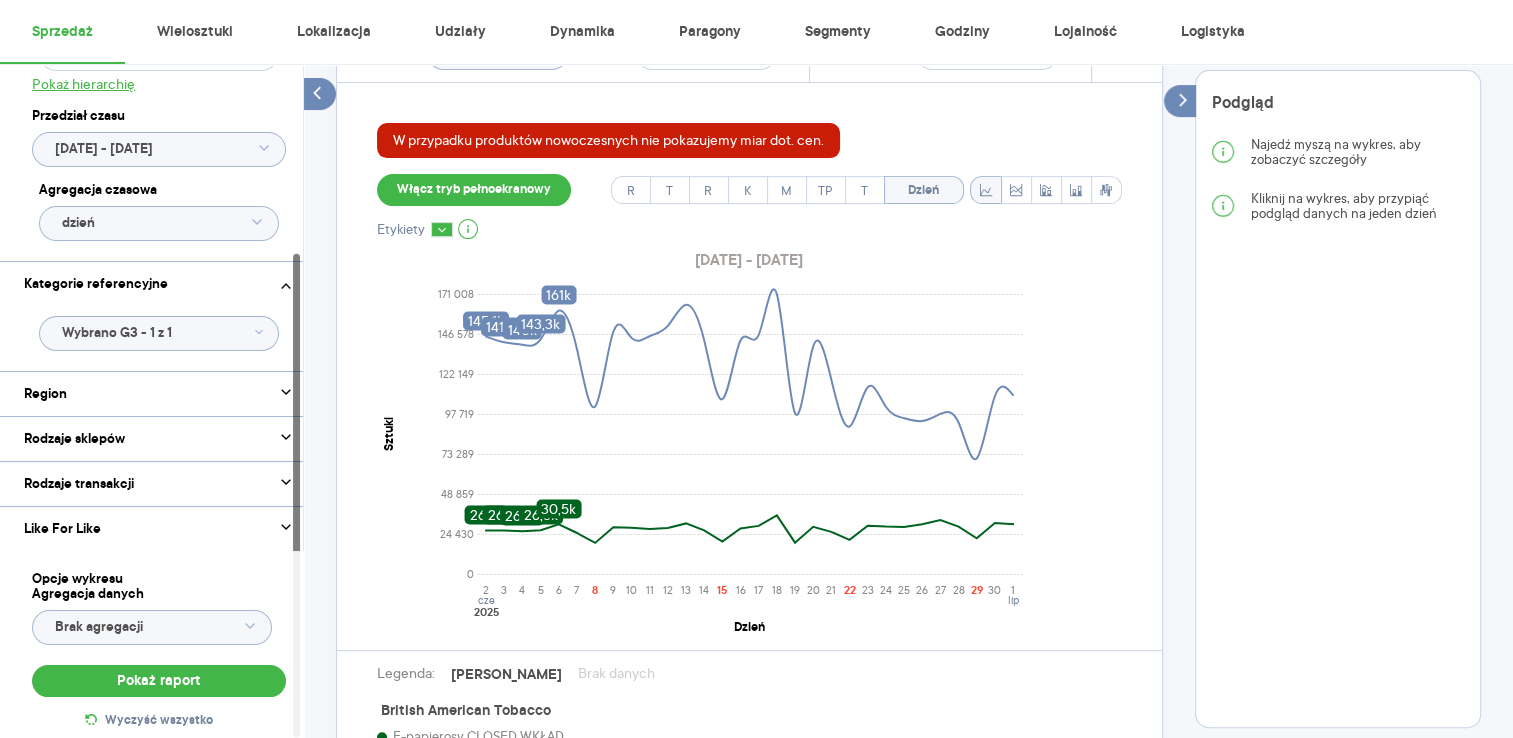 click on "Etykiety" at bounding box center [427, 230] 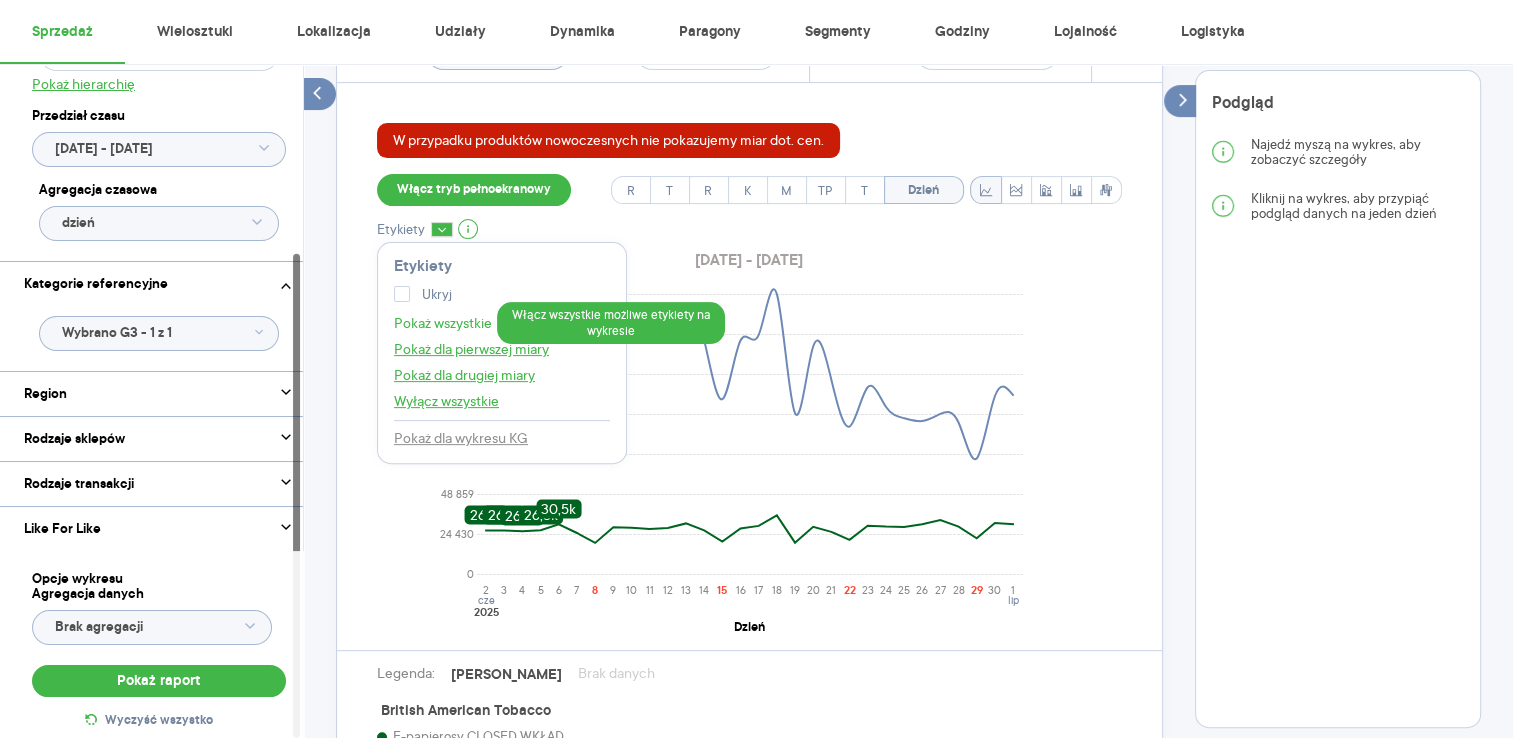 click on "Pokaż wszystkie" at bounding box center [443, 323] 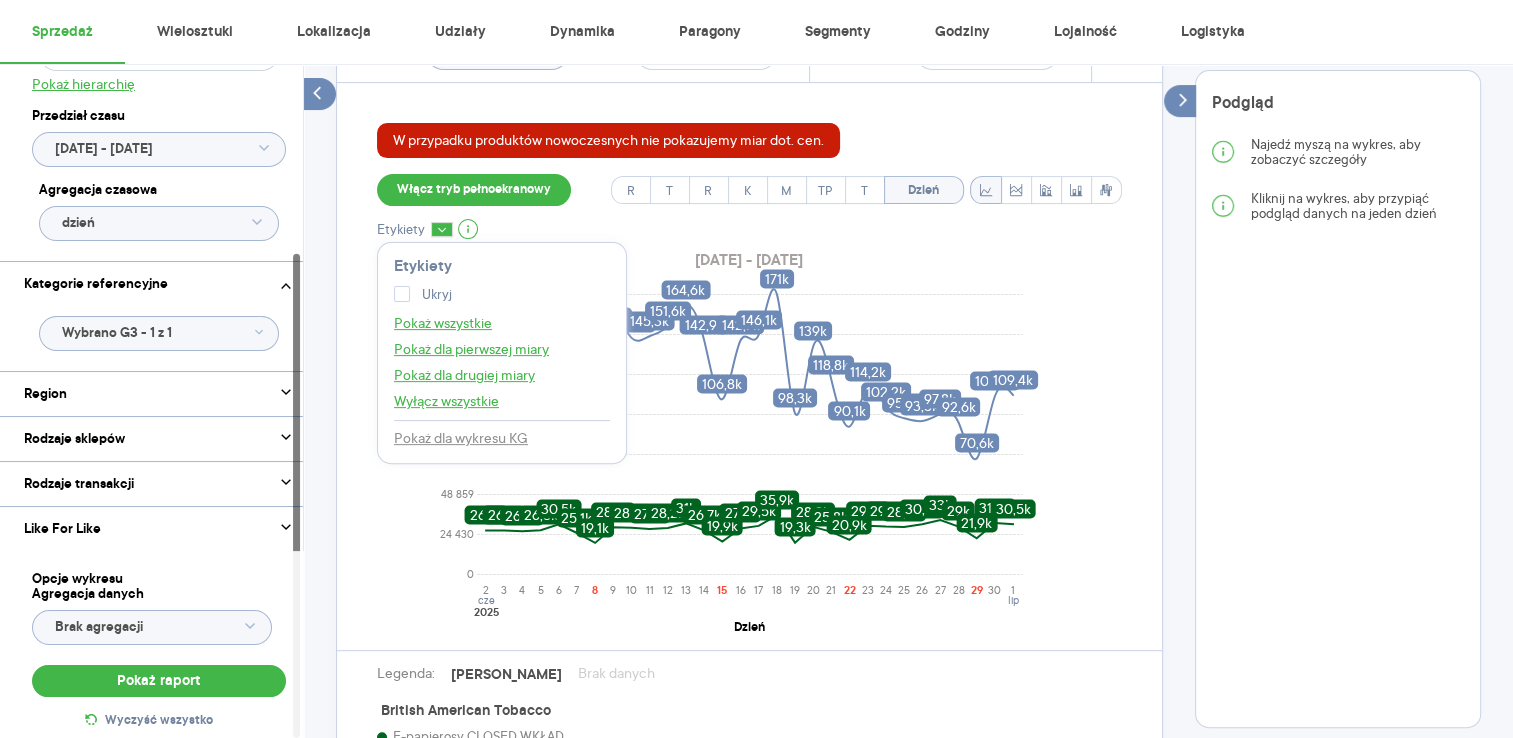 click on "Pokaż Sztuki i Promocje W przypadku produktów nowoczesnych nie pokazujemy miar dot. cen. Włącz tryb pełnoekranowy R T R K M TP T Dzień Etykiety Etykiety Ukryj Pokaż wszystkie Pokaż dla pierwszej miary Pokaż dla drugiej miary Wyłącz wszystkie Pokaż dla wykresu KG [DATE] - [DATE] 0 24 430 48 859 73 289 97 719 122 149 146 578 171 008 Sztuki 2 3 4 5 6 7 8 9 10 11 12 13 14 15 16 17 18 19 20 21 22 23 24 25 26 27 28 29 30 1 cze lip 2025 Dzień 26,7k 26,7k 26,3k 26,8k 30,5k 25,1k 19,1k 28,6k 28,3k 27,7k 28,2k 31k 26,7k 19,9k 27,9k 29,5k 35,9k 19,3k 28,9k 25,8k 20,9k 29,6k 29,1k 28,8k 30,5k 33k 29k 21,9k 31,2k 30,5k 145,1k 141,6k 140k 143,3k 161k 137,3k 102,3k 148k 144,3k 145,3k 151,6k 164,6k 142,9k 106,8k 142,7k 146,1k 171k 98,3k 139k 118,8k 90,1k 114,2k 102,2k 95,2k 93,5k 97,8k 92,6k 70,6k 108,6k 109,4k Legenda: [PERSON_NAME] danych British American Tobacco E-papierosy CLOSED WKŁAD Kategoria referencyjna: E-papierosy CLOSED WKŁAD Podgląd Najedź myszą na wykres, aby zobaczyć szczegóły" at bounding box center (908, 427) 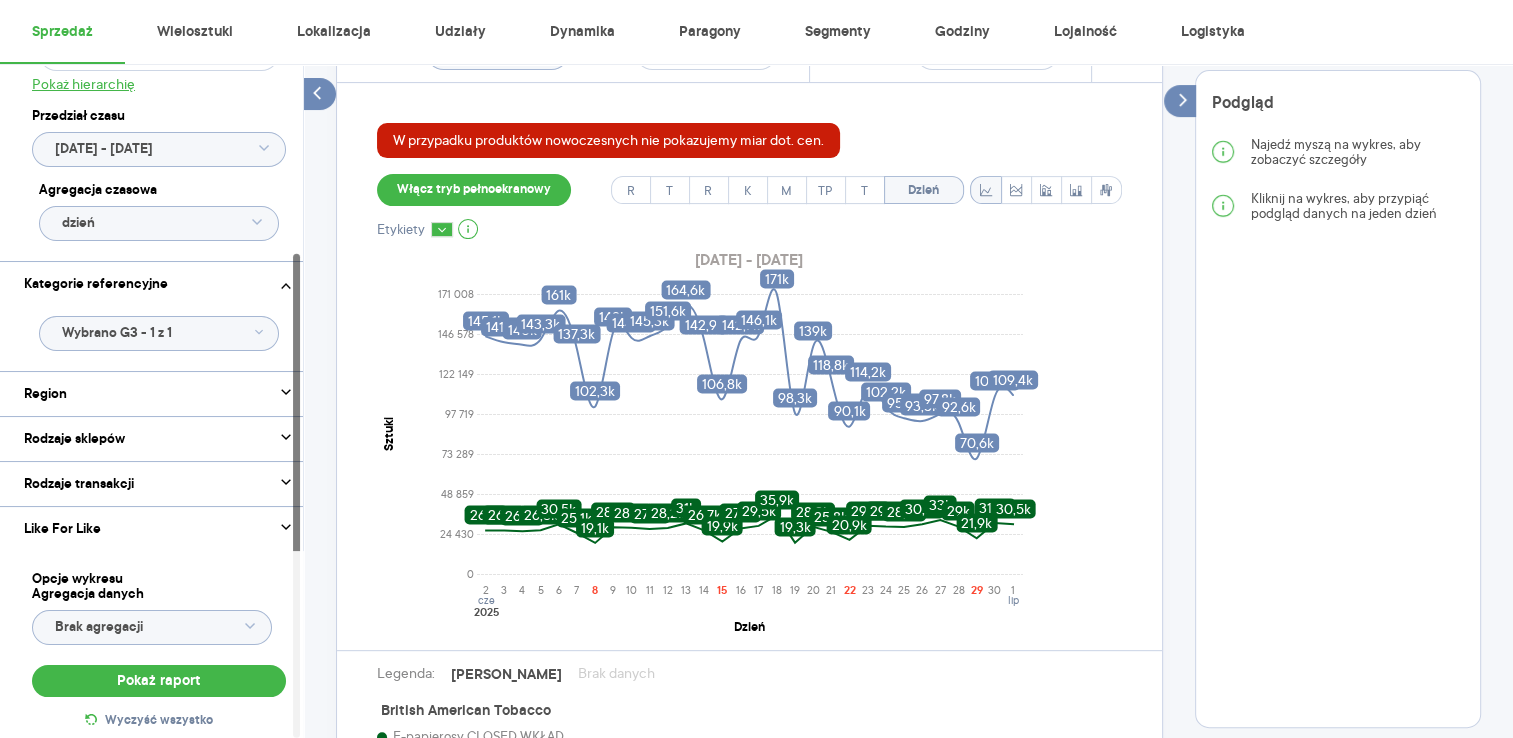 scroll, scrollTop: 0, scrollLeft: 0, axis: both 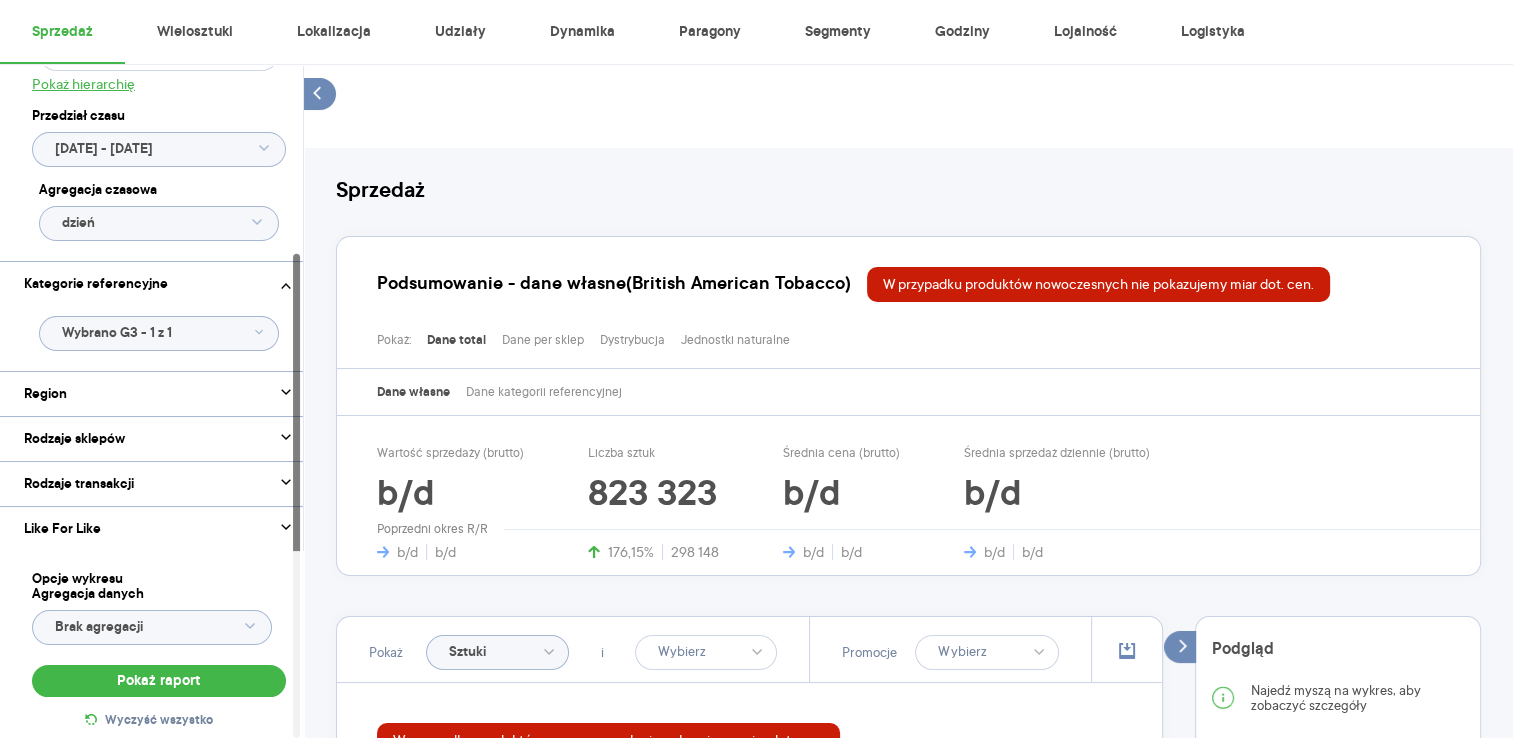 click on "Raporty Insights Eksport danych Baza wiedzy Aktualności [EMAIL_ADDRESS][DOMAIN_NAME] Wyloguj Sprzedaż Wielosztuki Lokalizacja Udziały Dynamika Paragony Segmenty Godziny Lojalność Logistyka Kategoria Wybrano 1 z 8 Marka Produkt Pokaż hierarchię Przedział czasu [DATE] - [DATE] Agregacja czasowa dzień Kategorie referencyjne Wybrano G3 - 1 z 1 Region Rodzaje sklepów Rodzaje transakcji Wszystkie Like For Like Uwzględnij LFL Opcje wykresu Agregacja danych Brak agregacji Pokaż raport Wyczyść wszystko Sprzedaż Podsumowanie - dane własne  (British American Tobacco) W przypadku produktów nowoczesnych nie pokazujemy miar dot. cen. Pokaż: Dane total Dane per sklep Dystrybucja Jednostki naturalne Dane własne Dane kategorii referencyjnej Wartość sprzedaży (brutto) b/d b/d b/d Liczba sztuk 823 323 176,15% 298 148 Średnia cena (brutto) b/d b/d b/d Średnia sprzedaż dziennie (brutto) b/d b/d b/d Poprzedni okres R/R Pokaż Sztuki i Promocje Włącz tryb pełnoekranowy R T R K M TP T Dzień Etykiety" at bounding box center [756, 369] 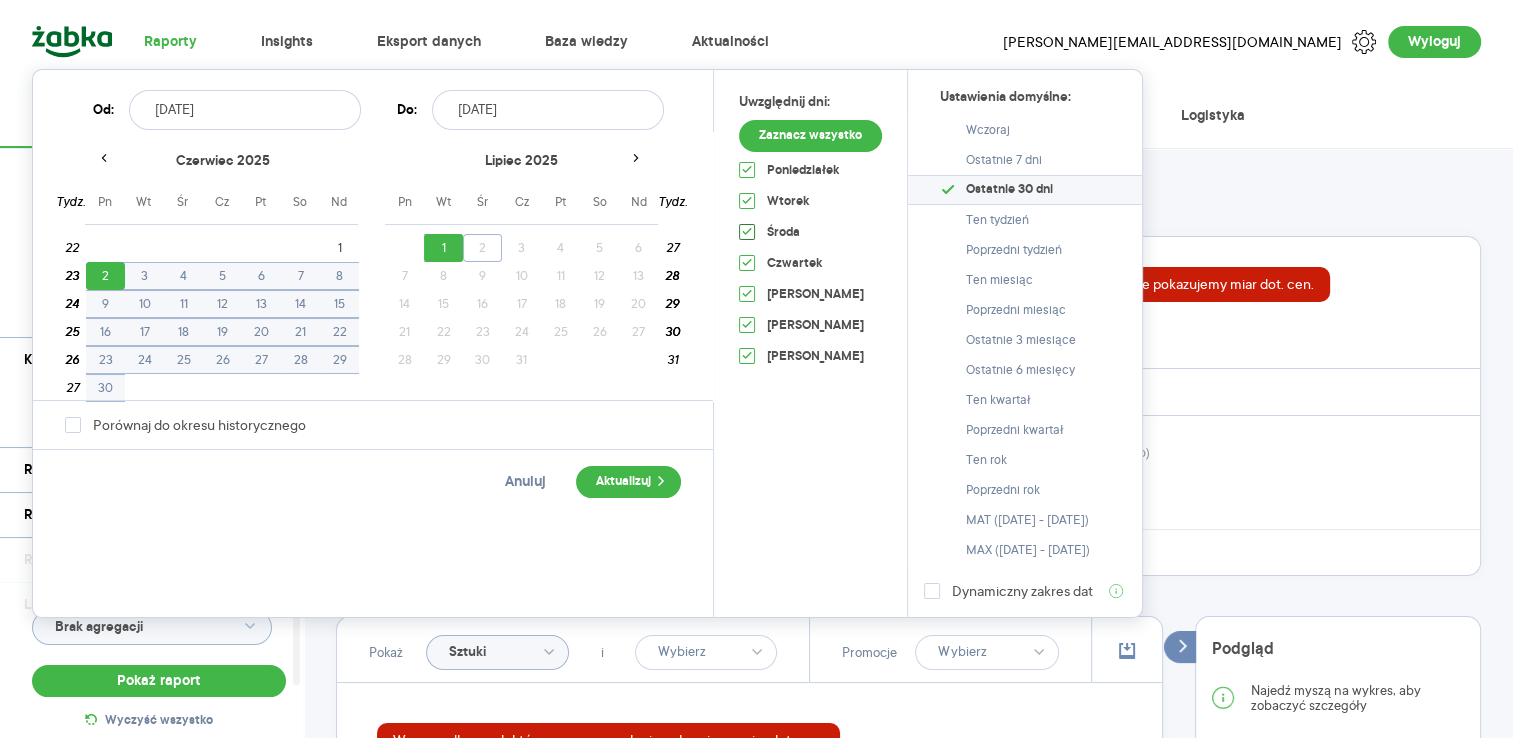click at bounding box center (747, 232) 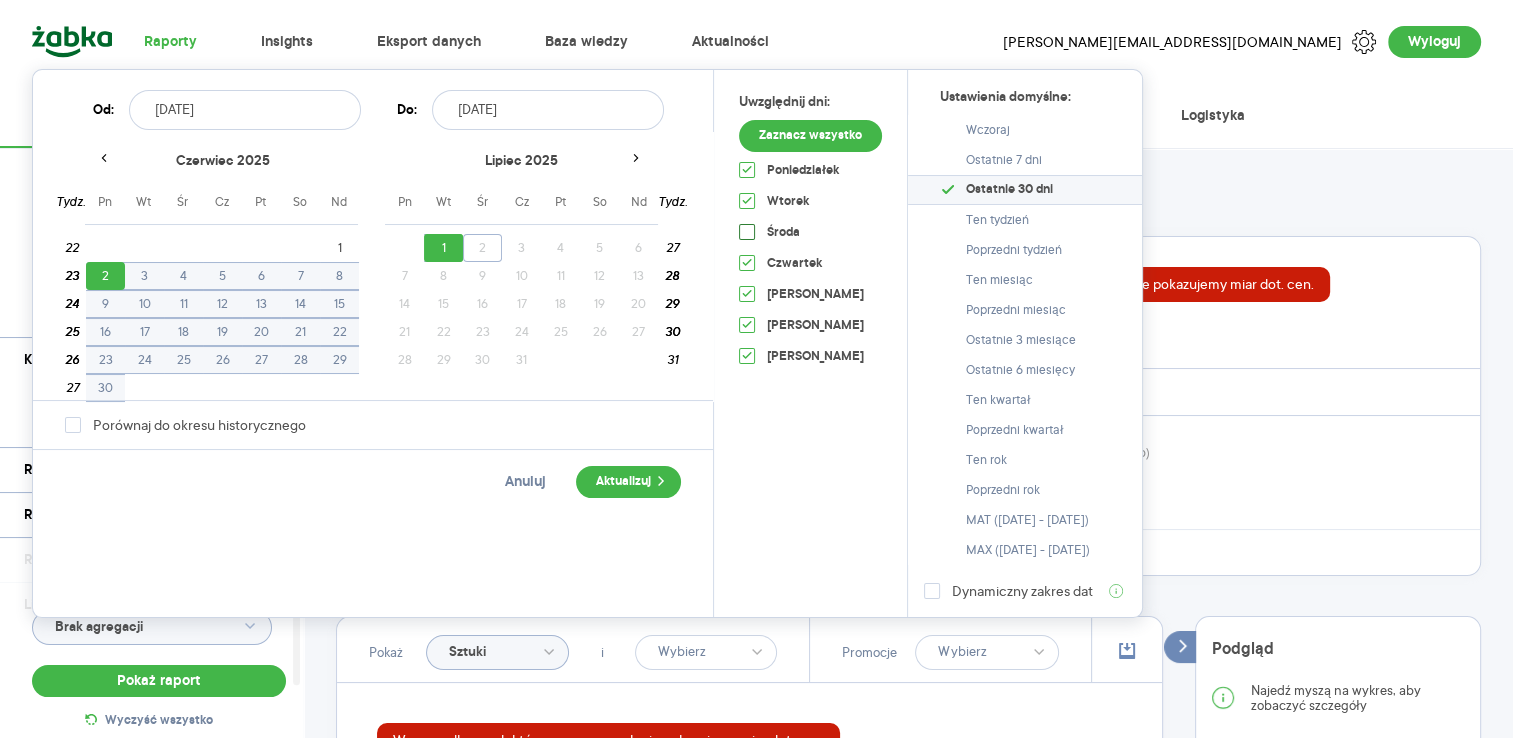 checkbox on "false" 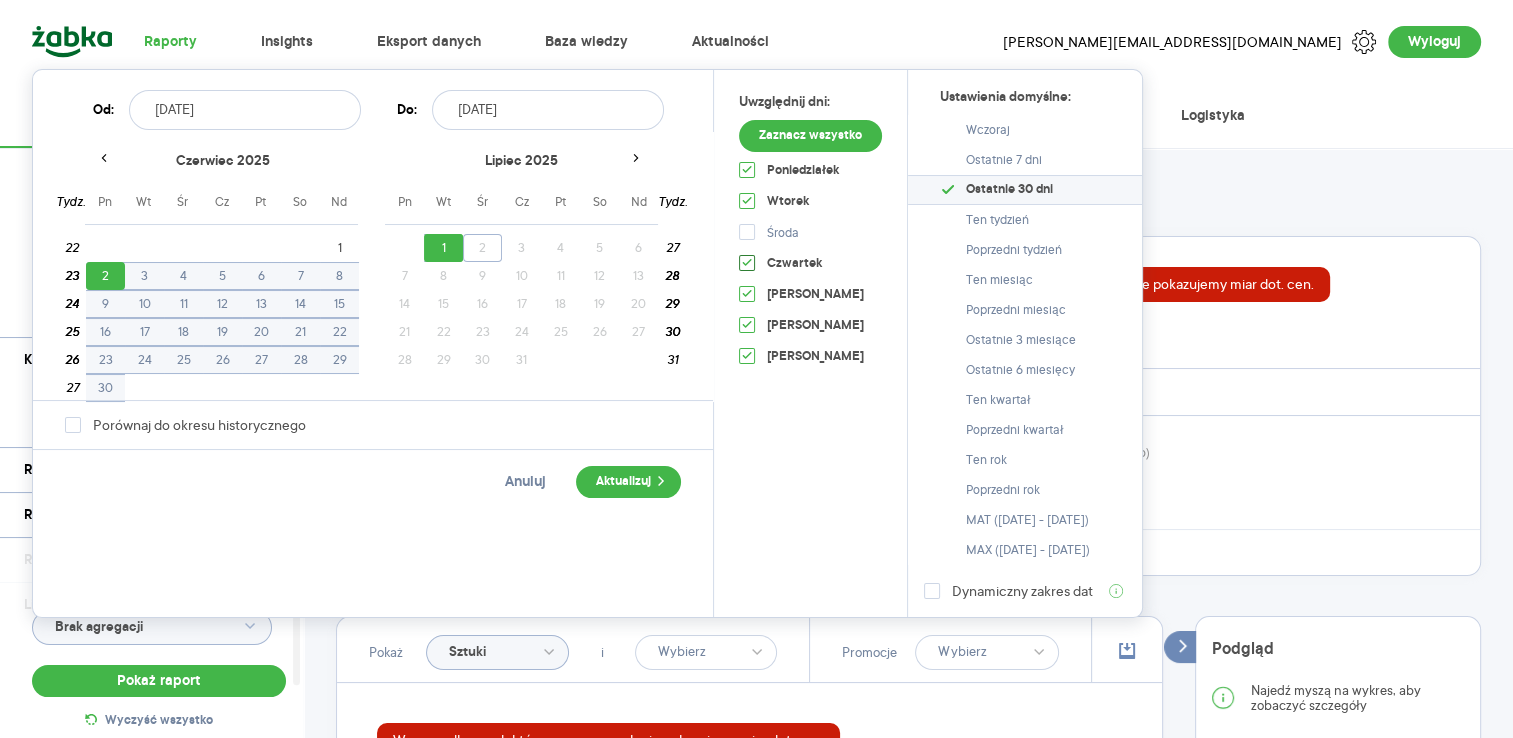 click 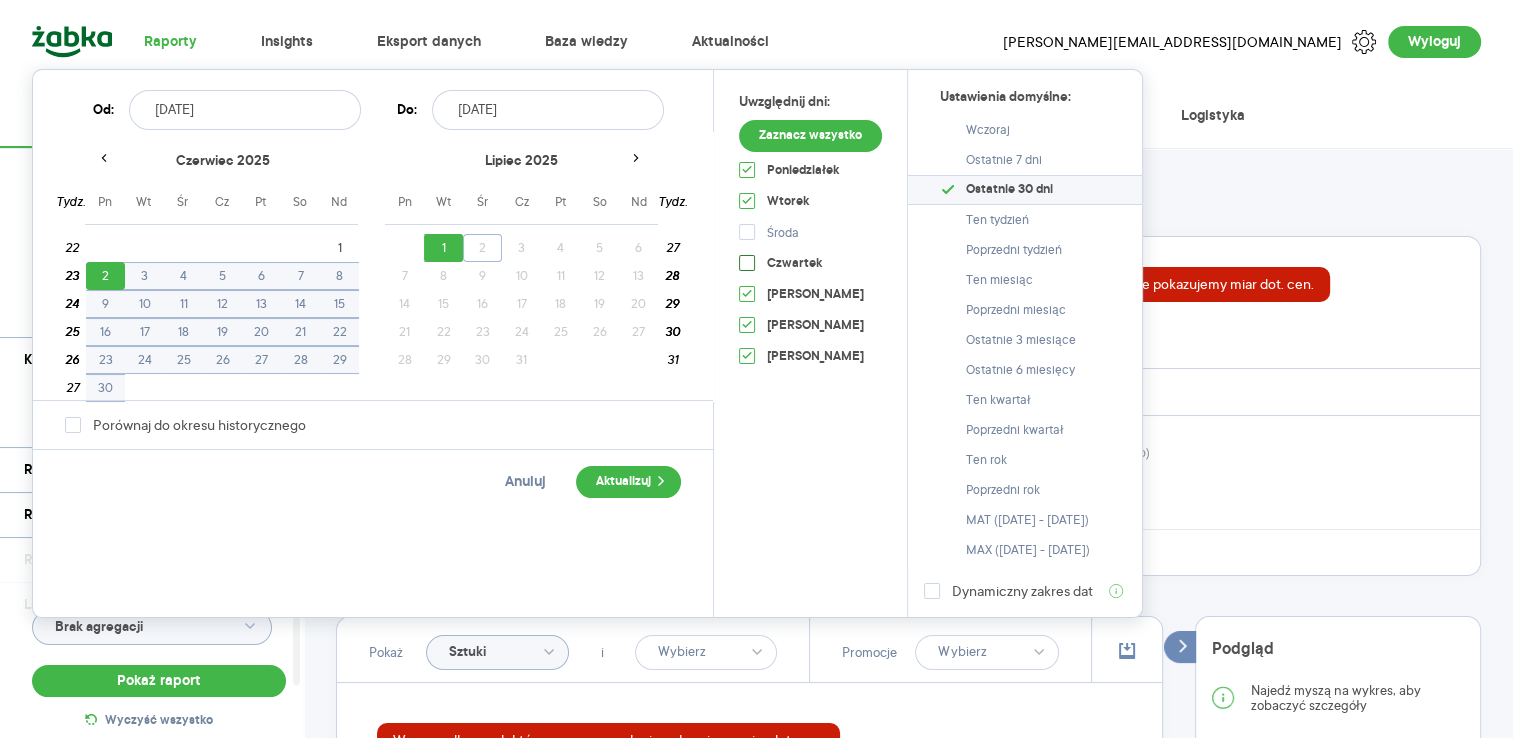 checkbox on "false" 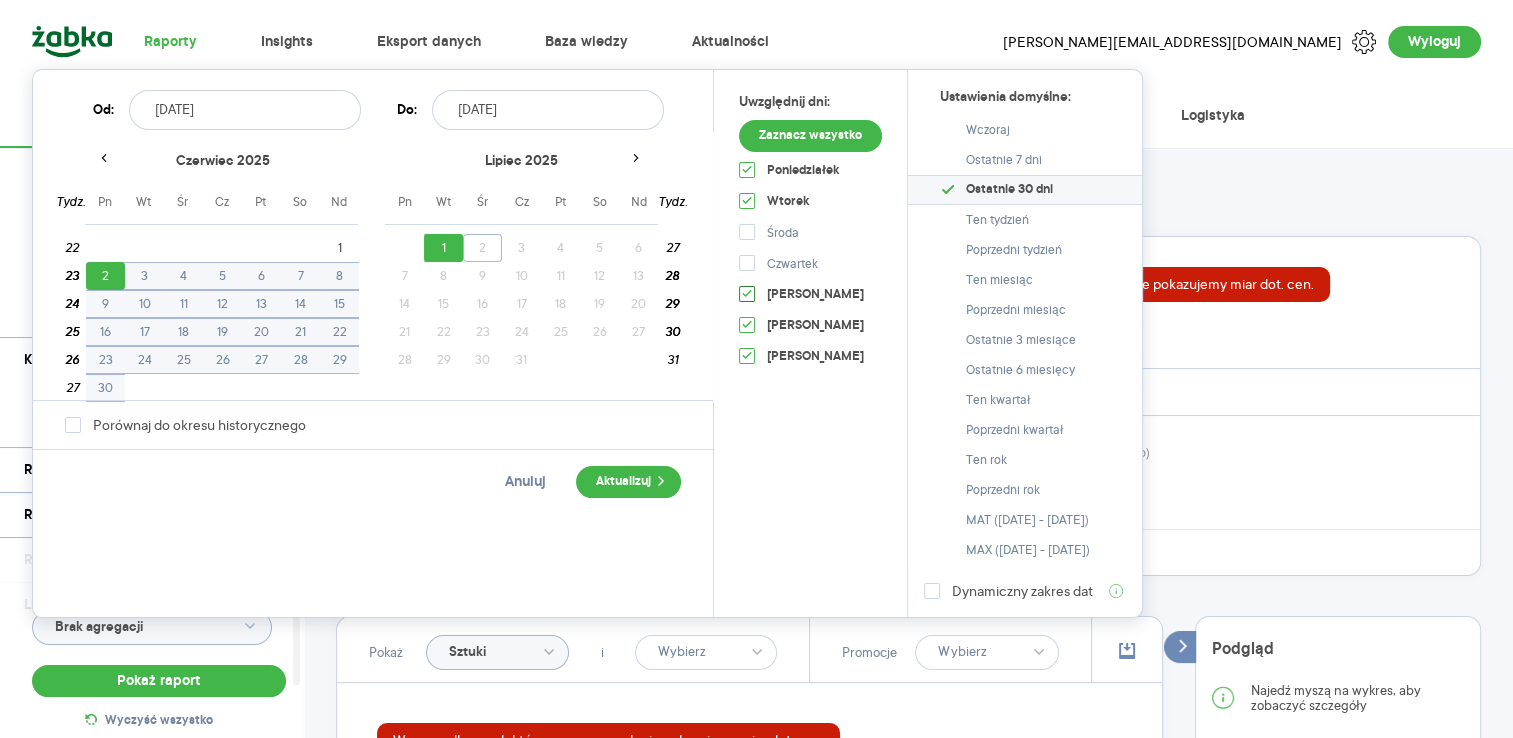 click 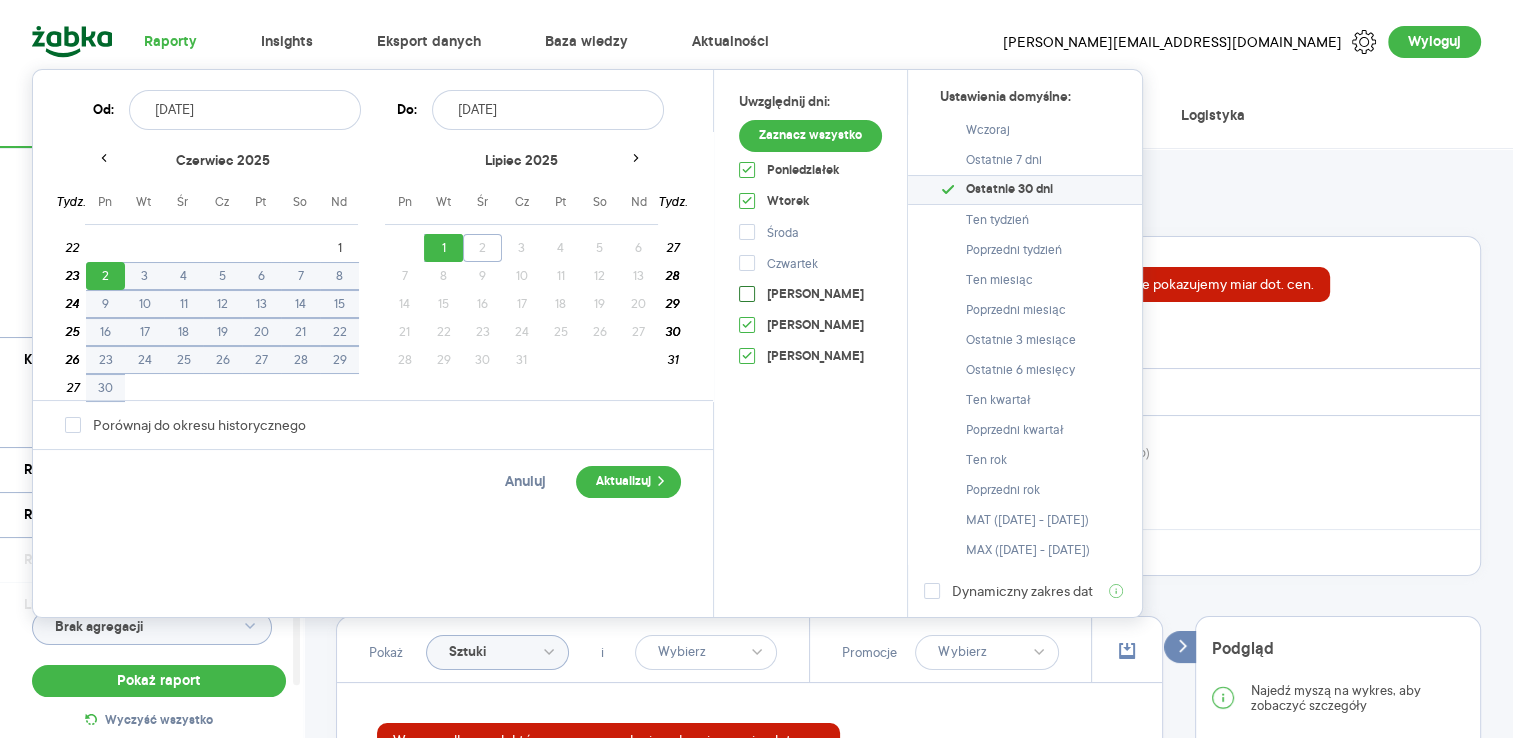 checkbox on "false" 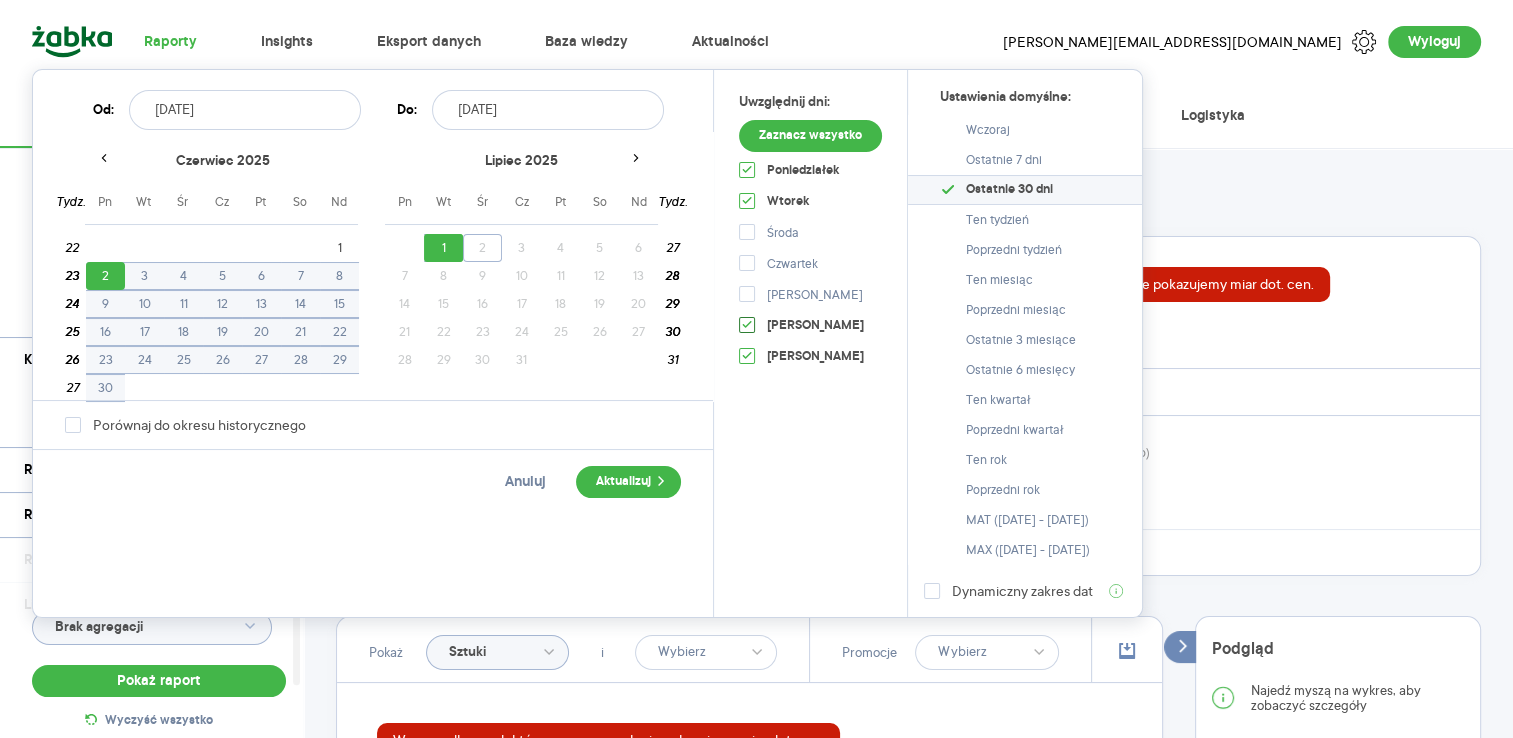 click 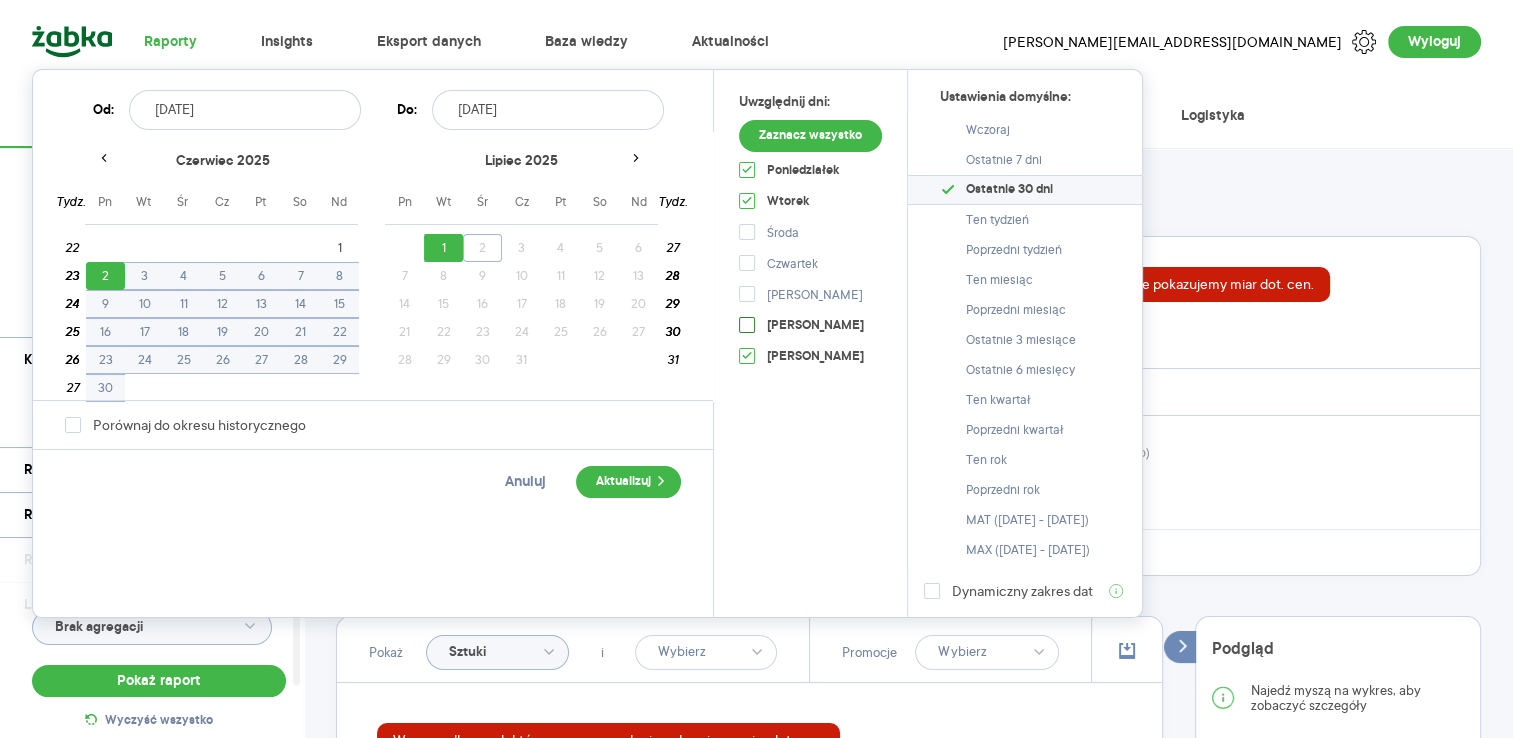 checkbox on "false" 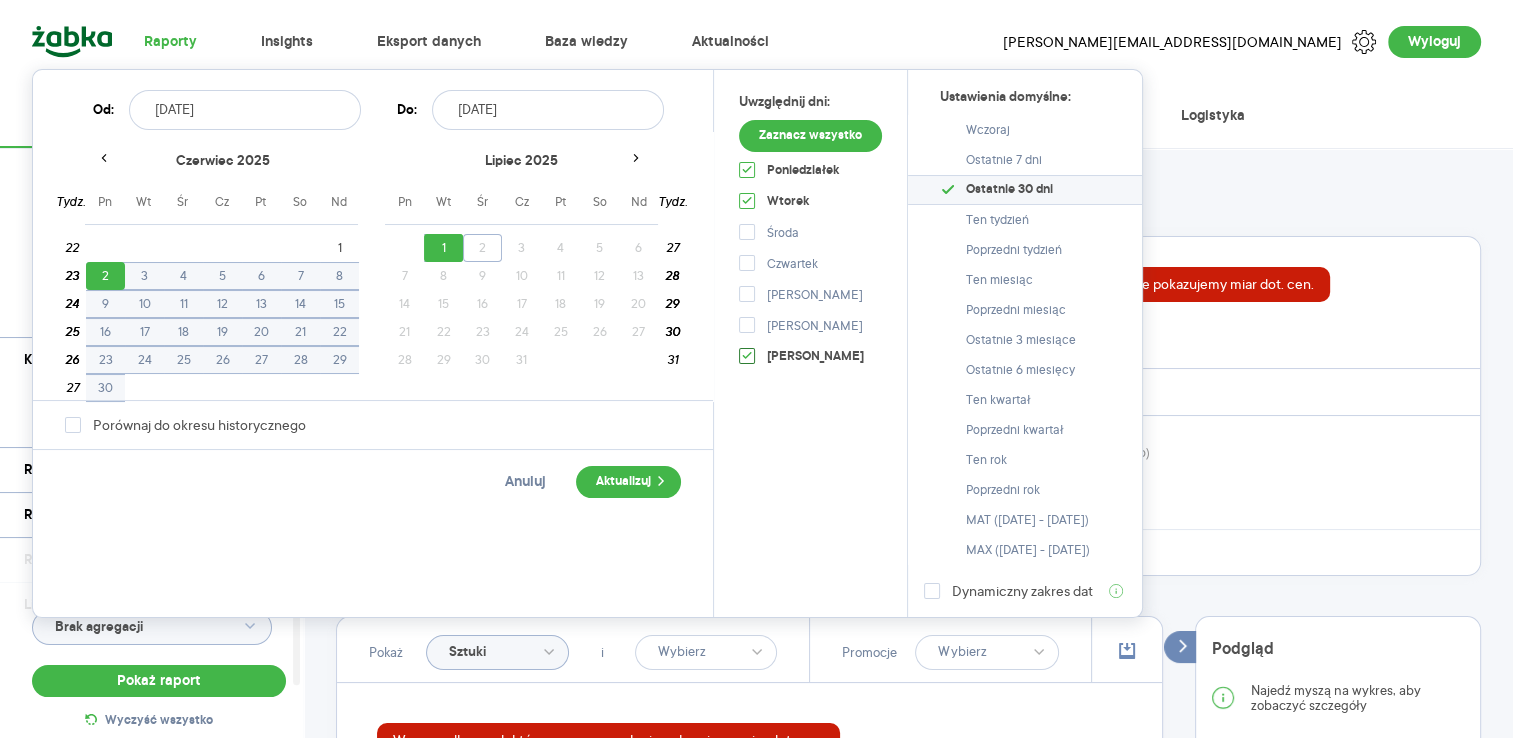 click 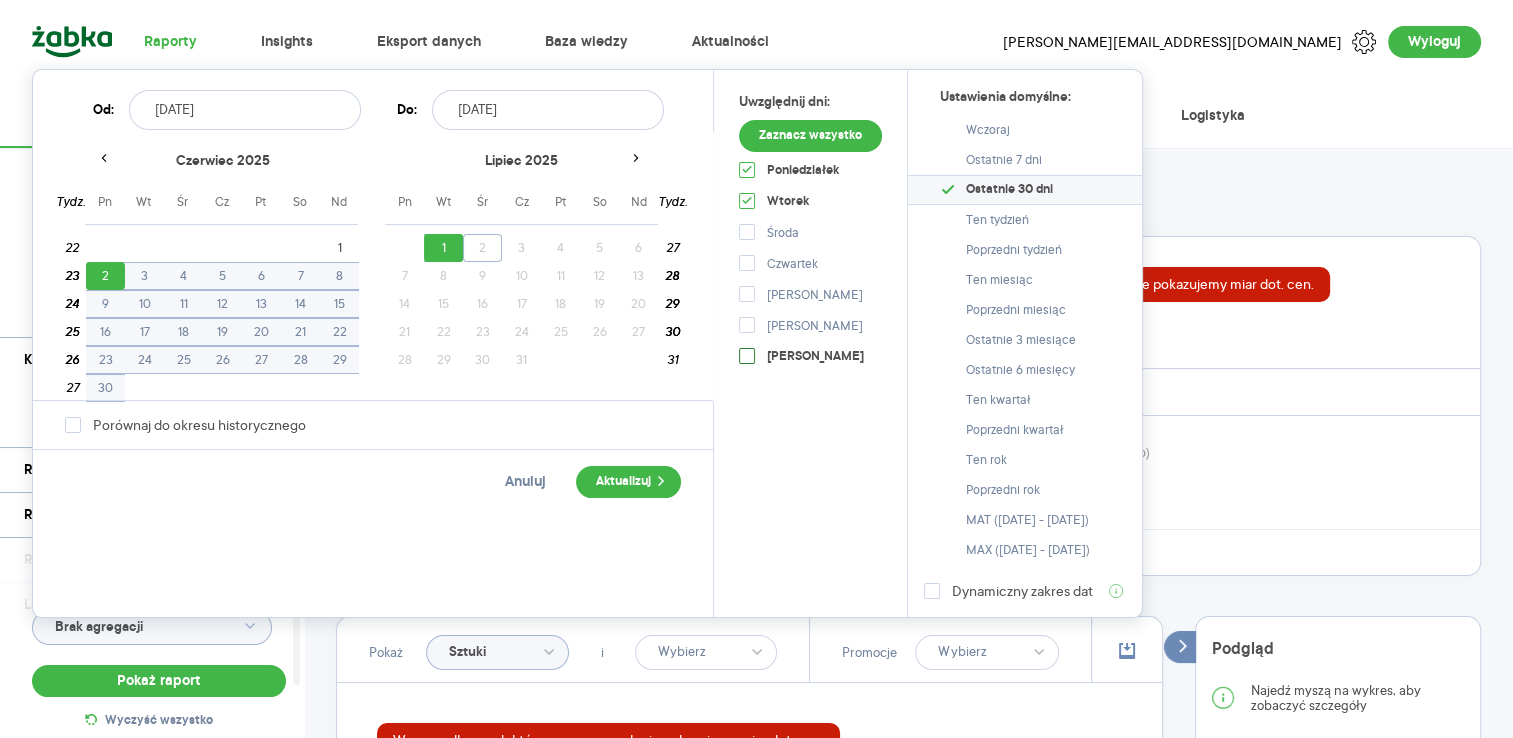 checkbox on "false" 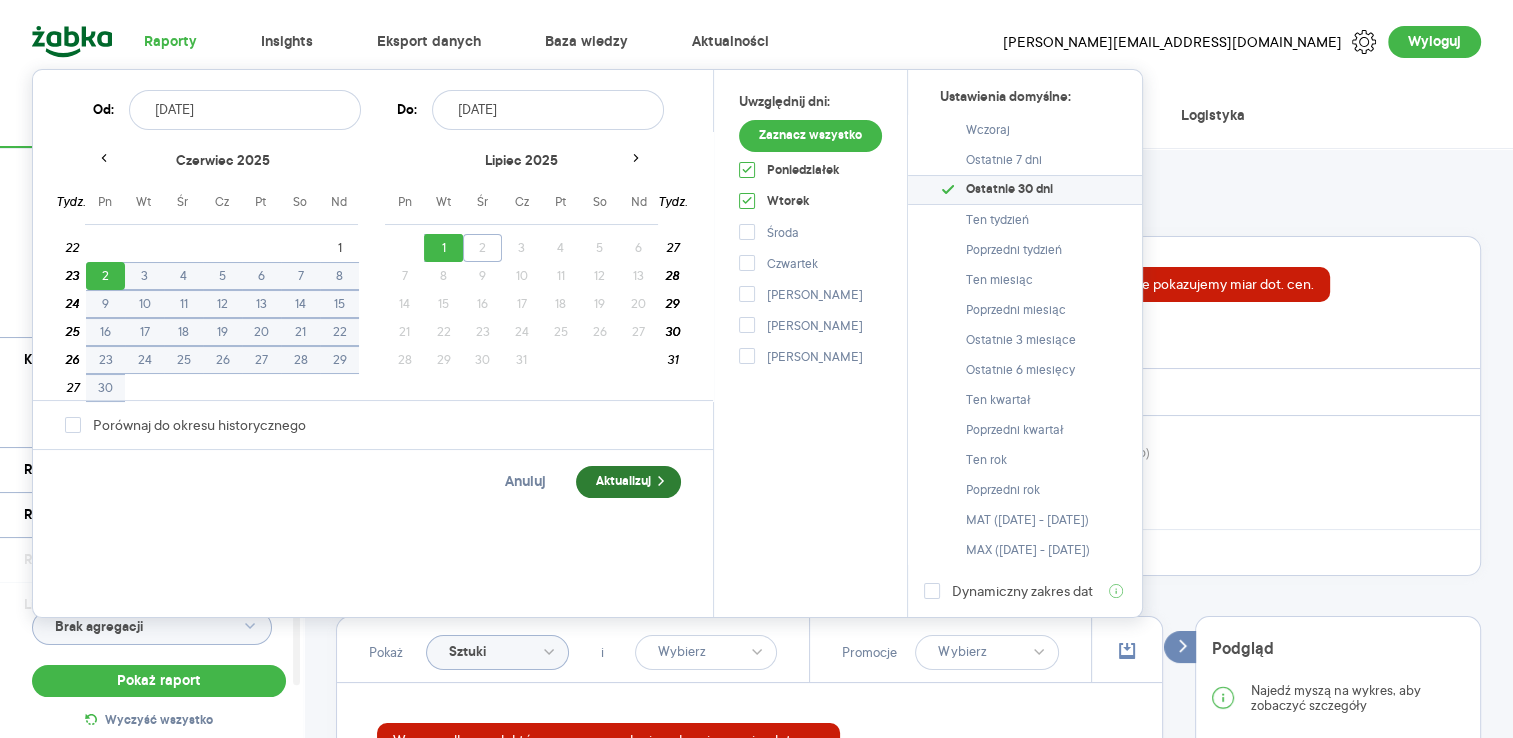 click on "Aktualizuj" at bounding box center [628, 482] 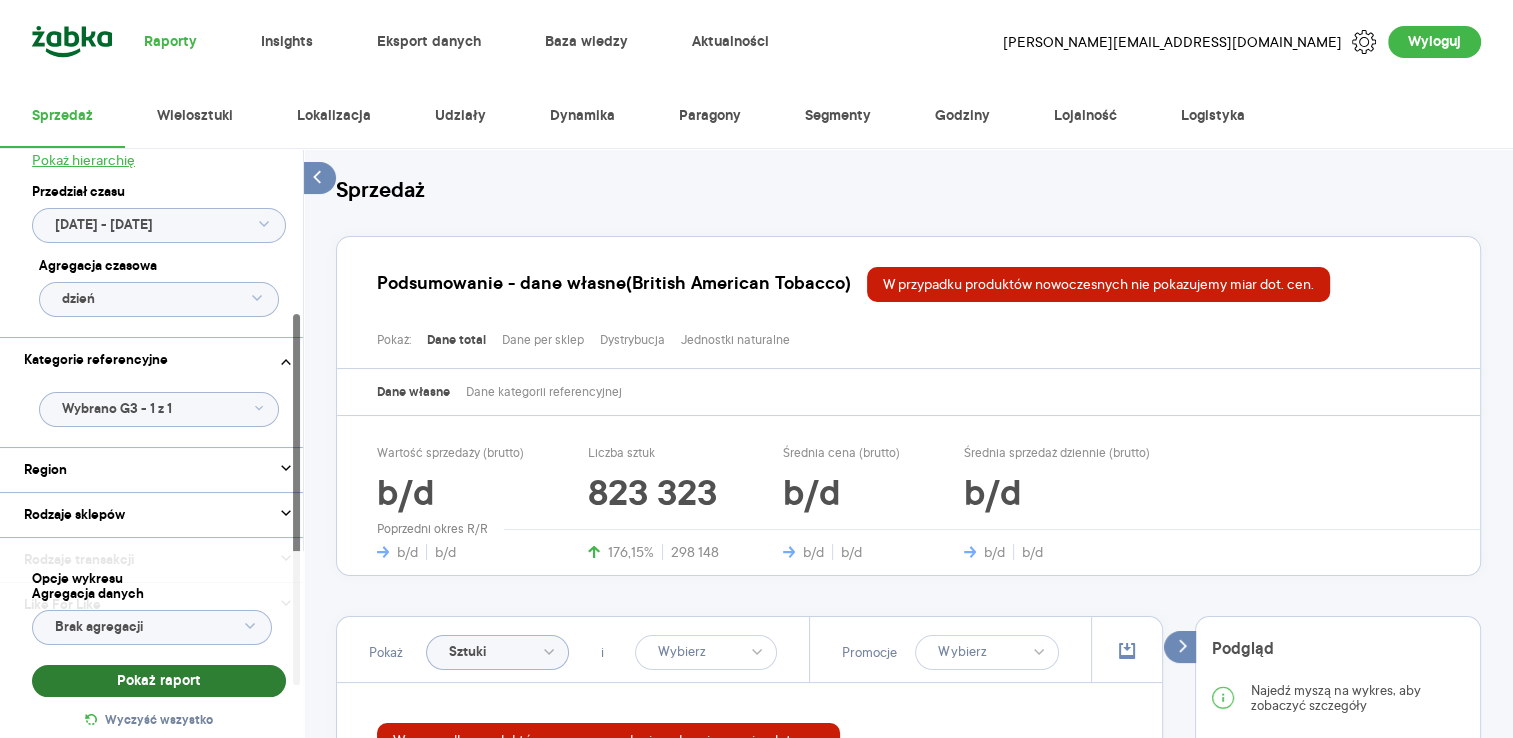 click on "Pokaż raport" at bounding box center (159, 681) 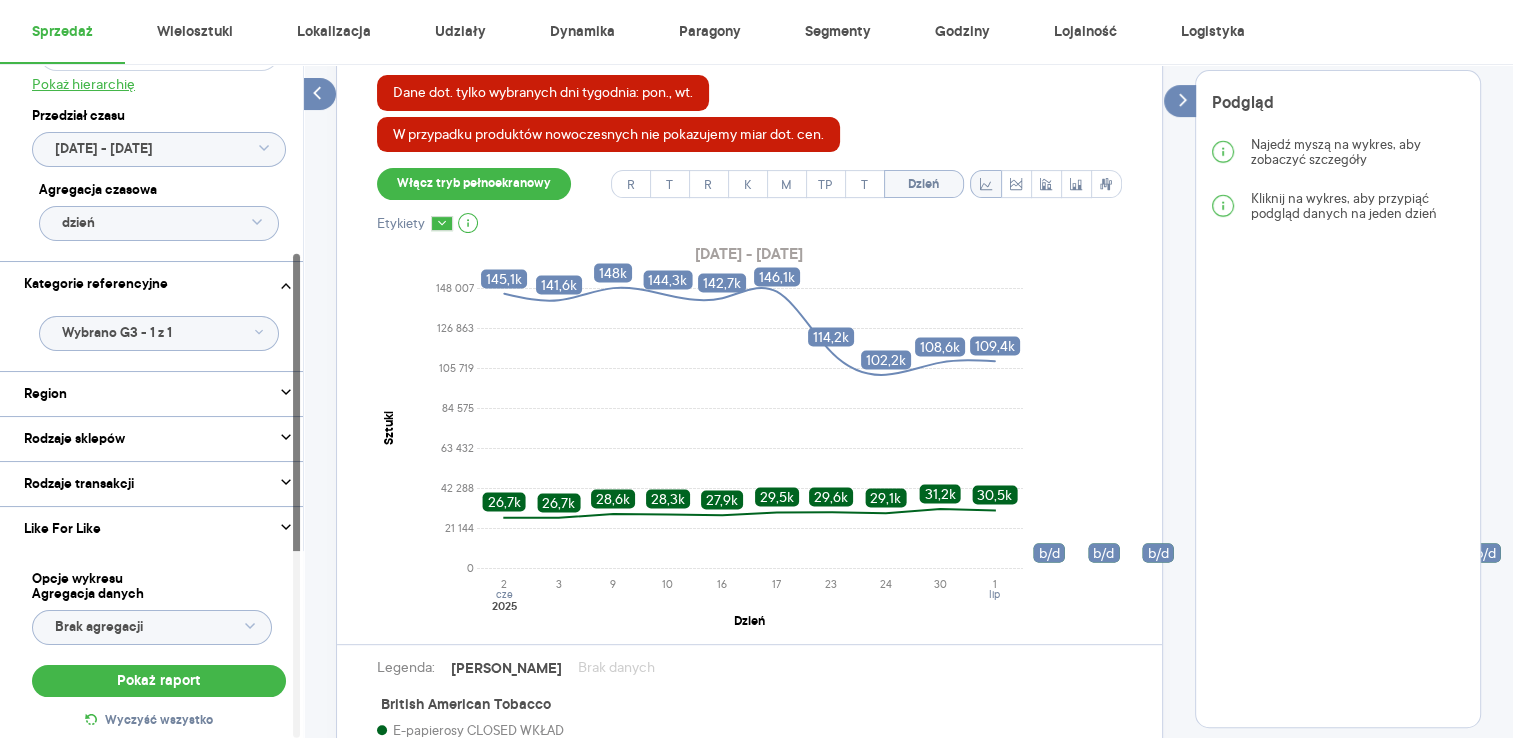 scroll, scrollTop: 700, scrollLeft: 0, axis: vertical 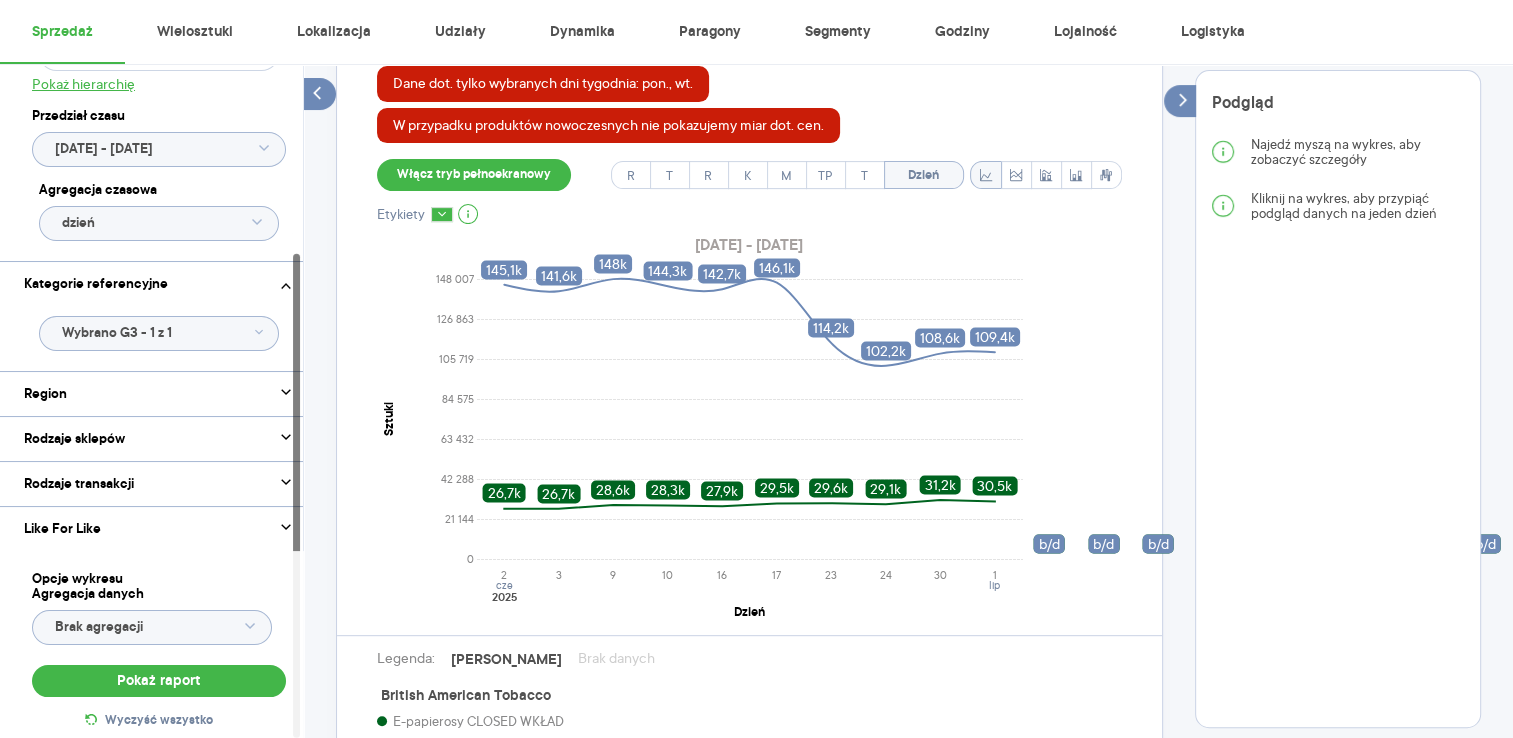 click 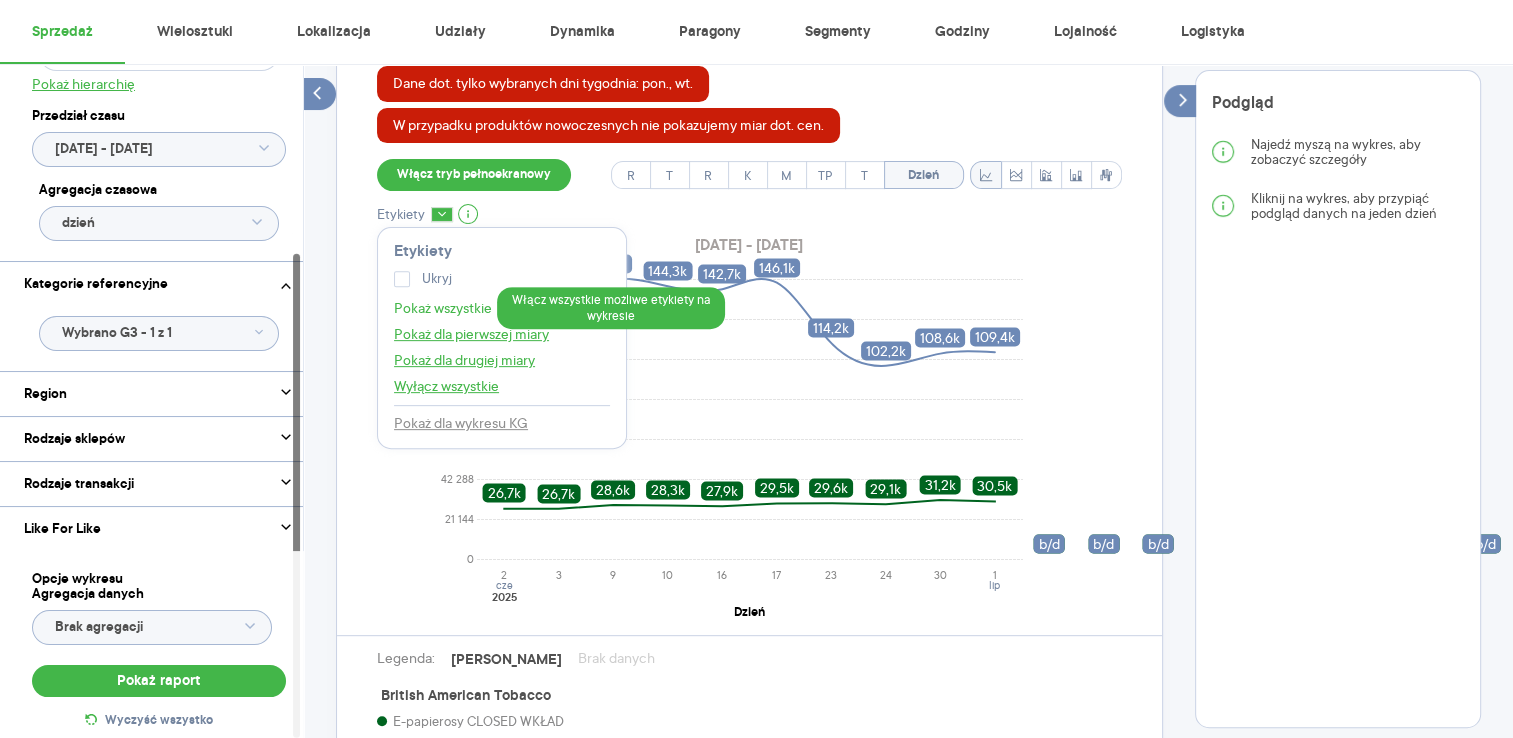 click on "Pokaż wszystkie" at bounding box center [443, 308] 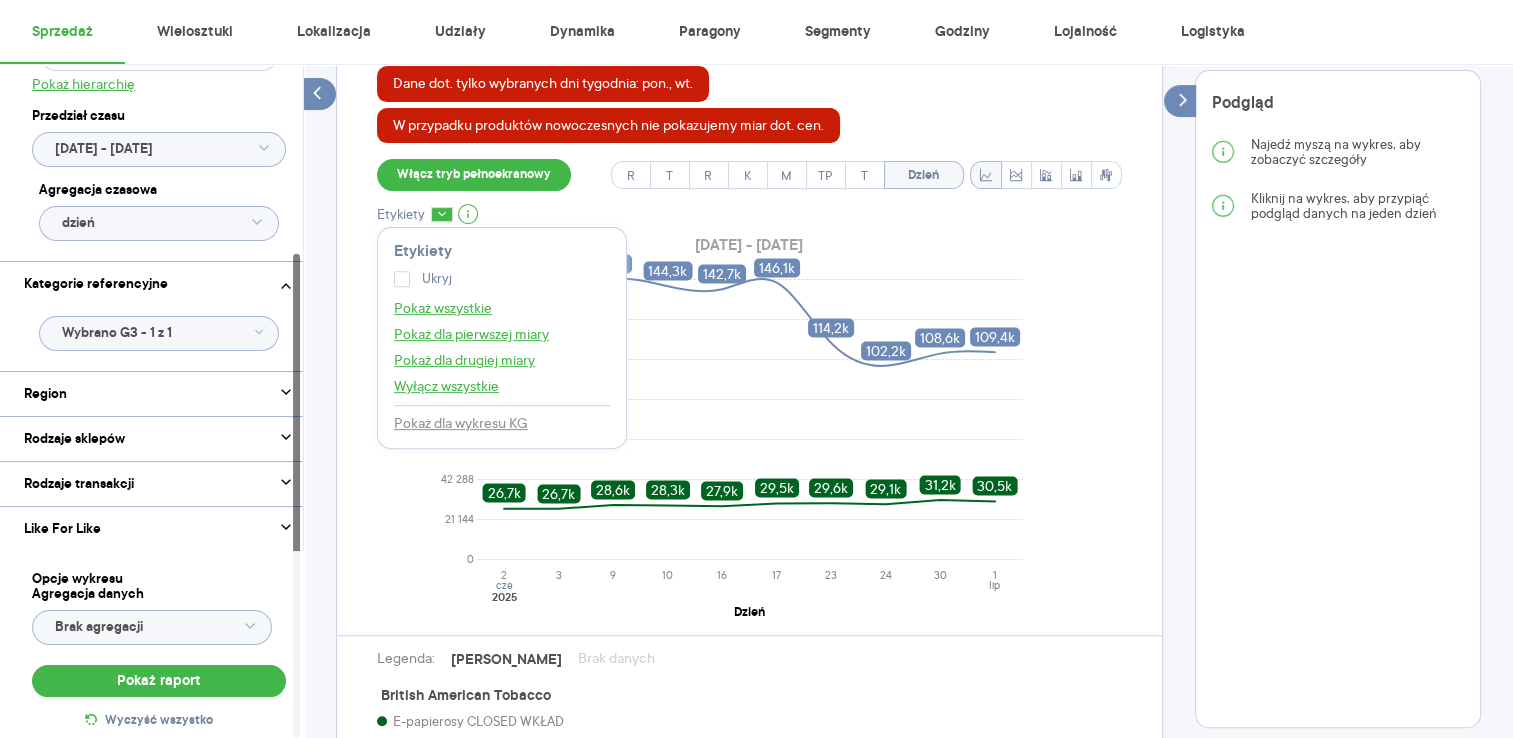 click on "Dane dot. tylko wybranych dni tygodnia: pon., wt. W przypadku produktów nowoczesnych nie pokazujemy miar dot. cen. Włącz tryb pełnoekranowy R T R K M TP T Dzień Etykiety Etykiety Ukryj Pokaż wszystkie Pokaż dla pierwszej miary Pokaż dla drugiej miary Wyłącz wszystkie Pokaż dla wykresu KG [DATE] - [DATE] 0 21 144 42 288 63 432 84 575 105 719 126 863 148 007 Sztuki 2 3 9 10 16 17 23 24 30 1 cze lip 2025 Dzień 26,7k 26,7k 28,6k 28,3k 27,9k 29,5k 29,6k 29,1k 31,2k 30,5k 145,1k 141,6k 148k 144,3k 142,7k 146,1k 114,2k 102,2k 108,6k 109,4k Legenda: [PERSON_NAME] danych British American Tobacco E-papierosy CLOSED WKŁAD Kategoria referencyjna: E-papierosy CLOSED WKŁAD" at bounding box center [749, 423] 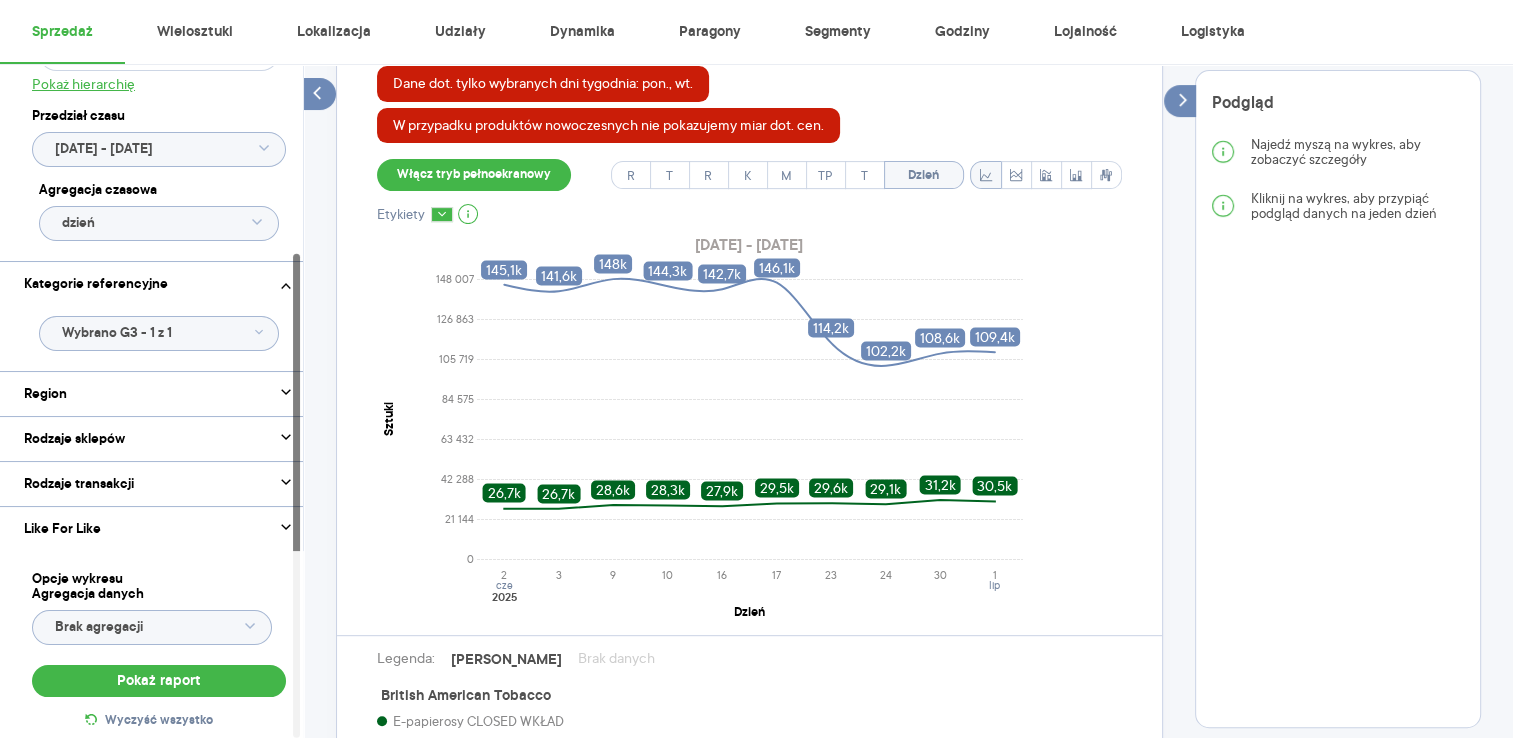 scroll, scrollTop: 800, scrollLeft: 0, axis: vertical 